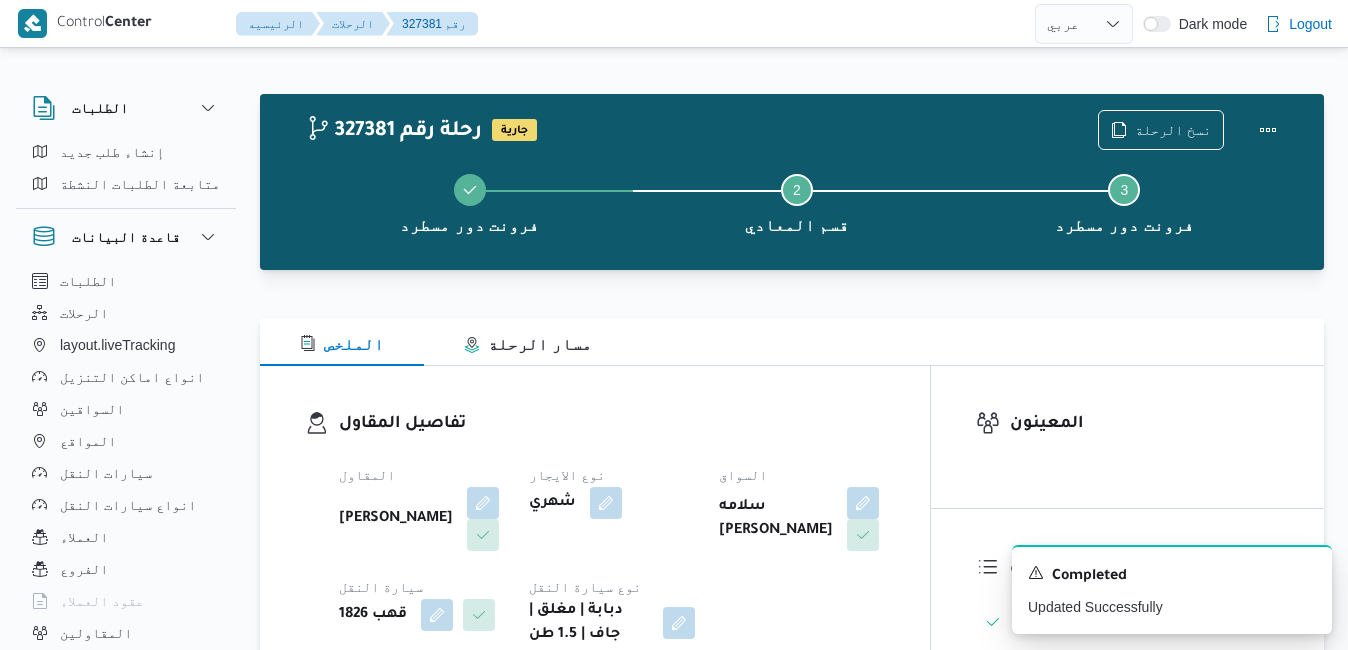 select on "ar" 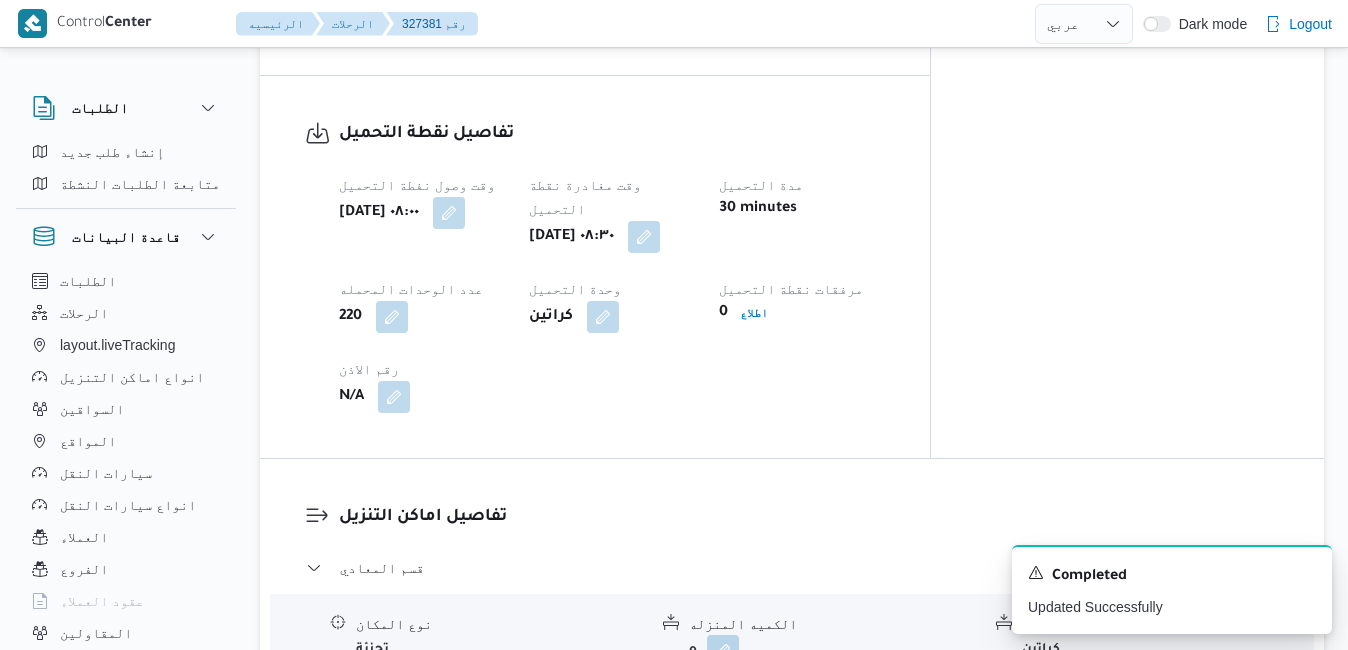 scroll, scrollTop: 0, scrollLeft: 0, axis: both 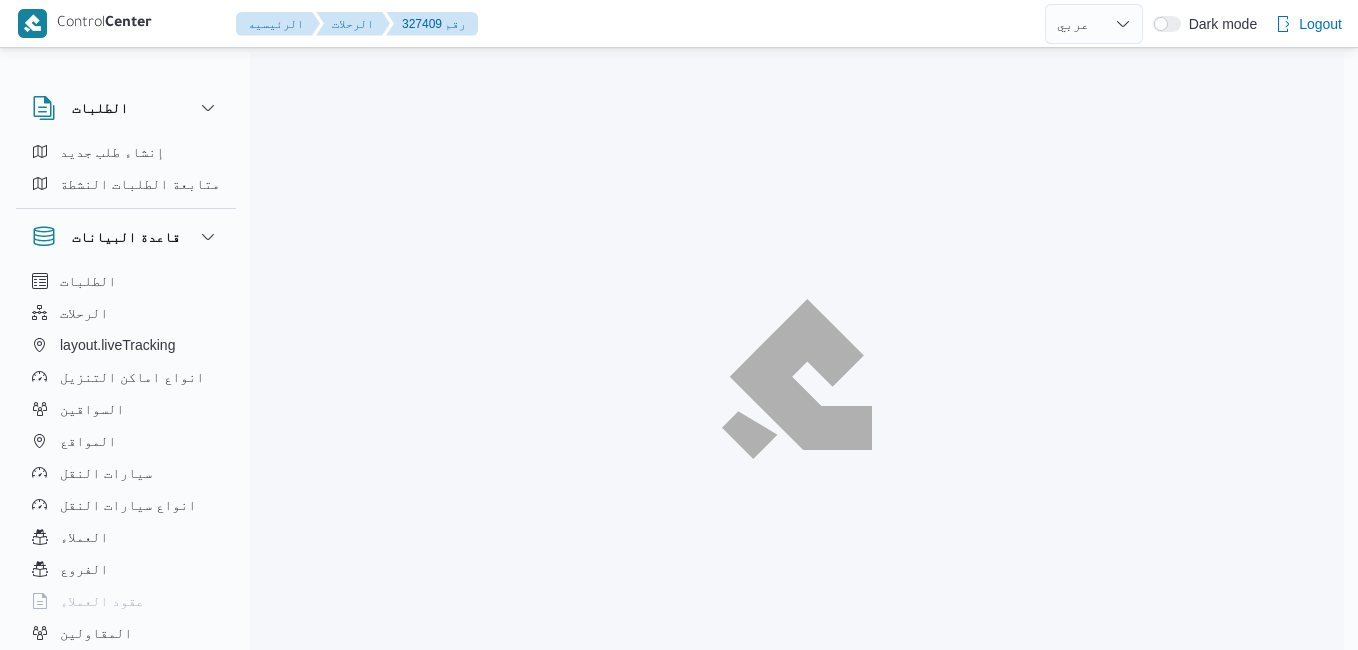select on "ar" 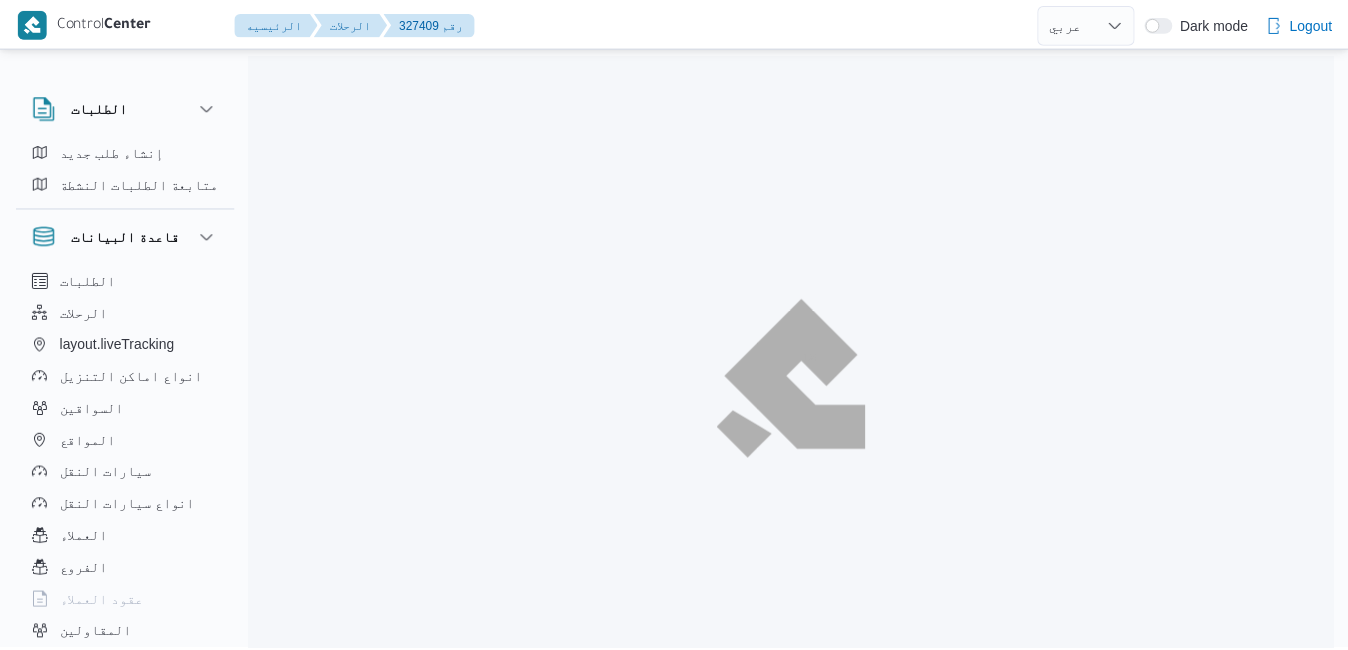 scroll, scrollTop: 0, scrollLeft: 0, axis: both 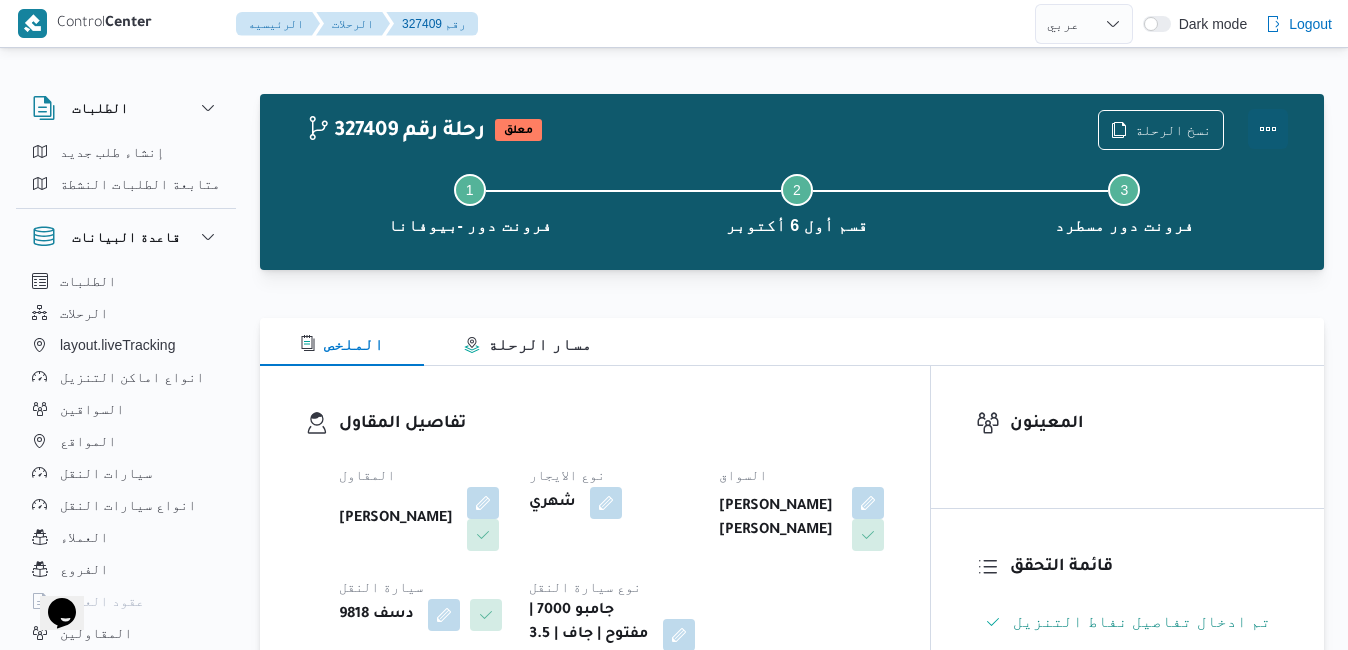 click at bounding box center [1268, 129] 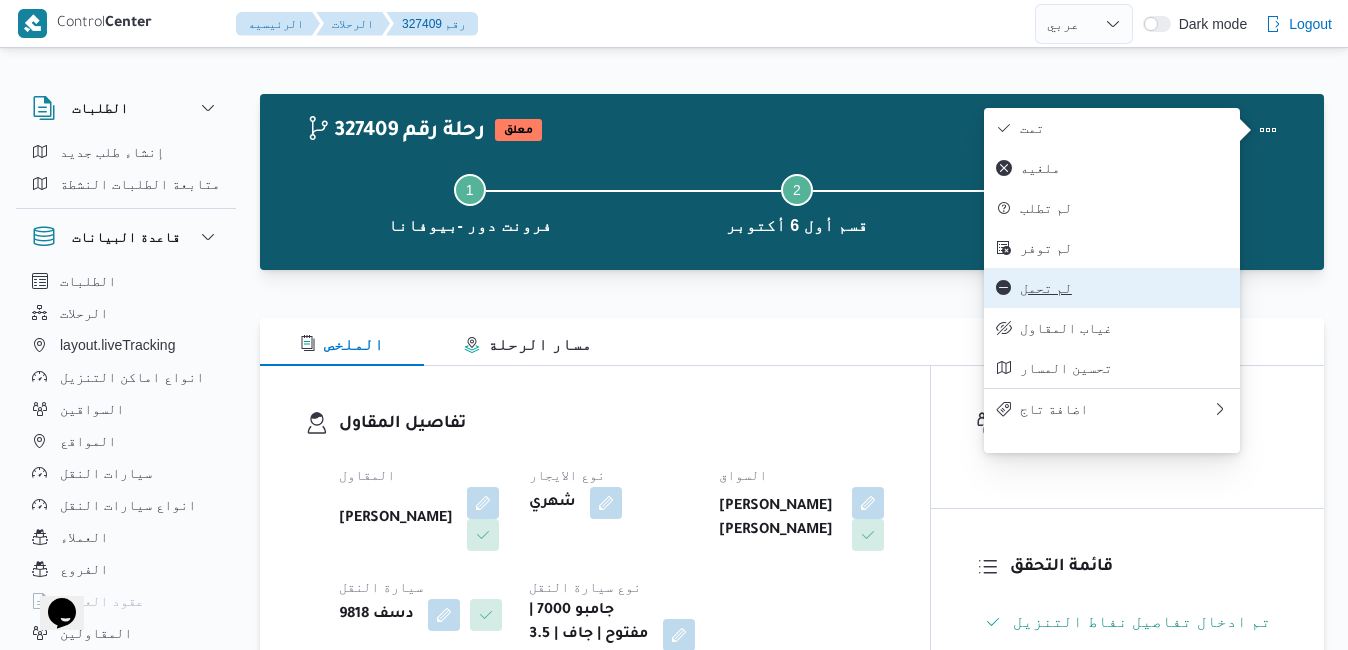 click on "لم تحمل" at bounding box center [1124, 288] 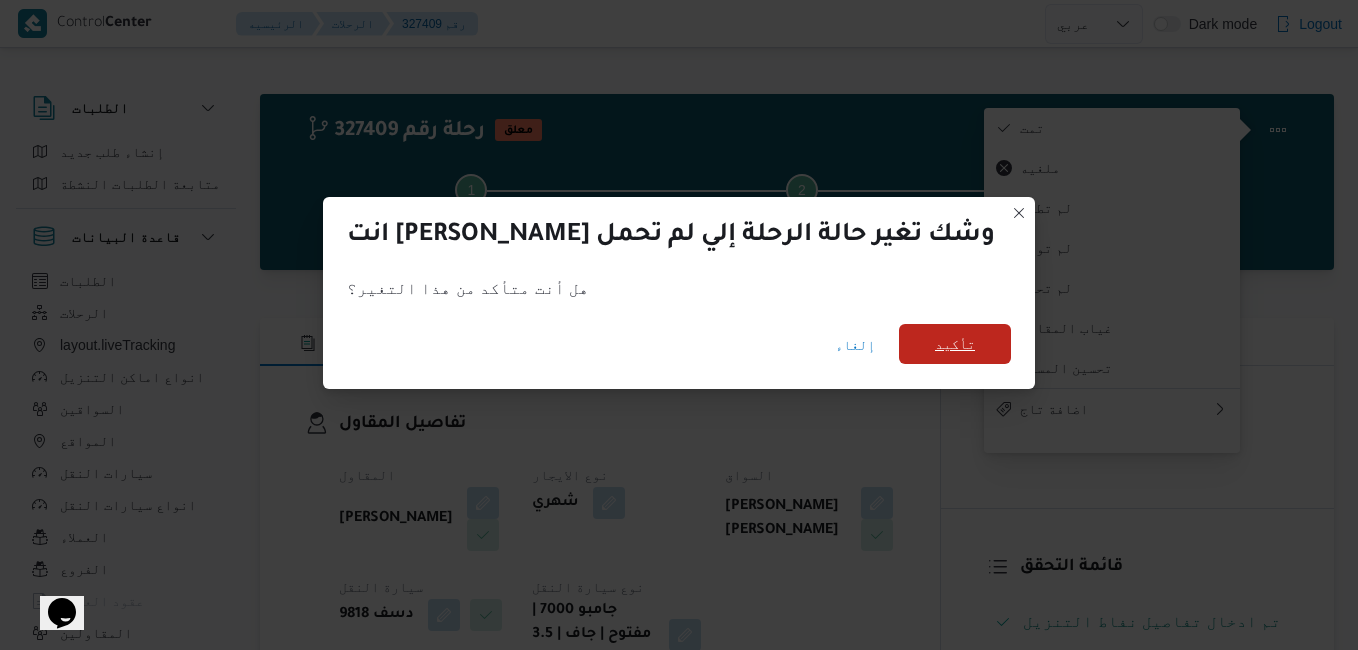 click on "تأكيد" at bounding box center [955, 344] 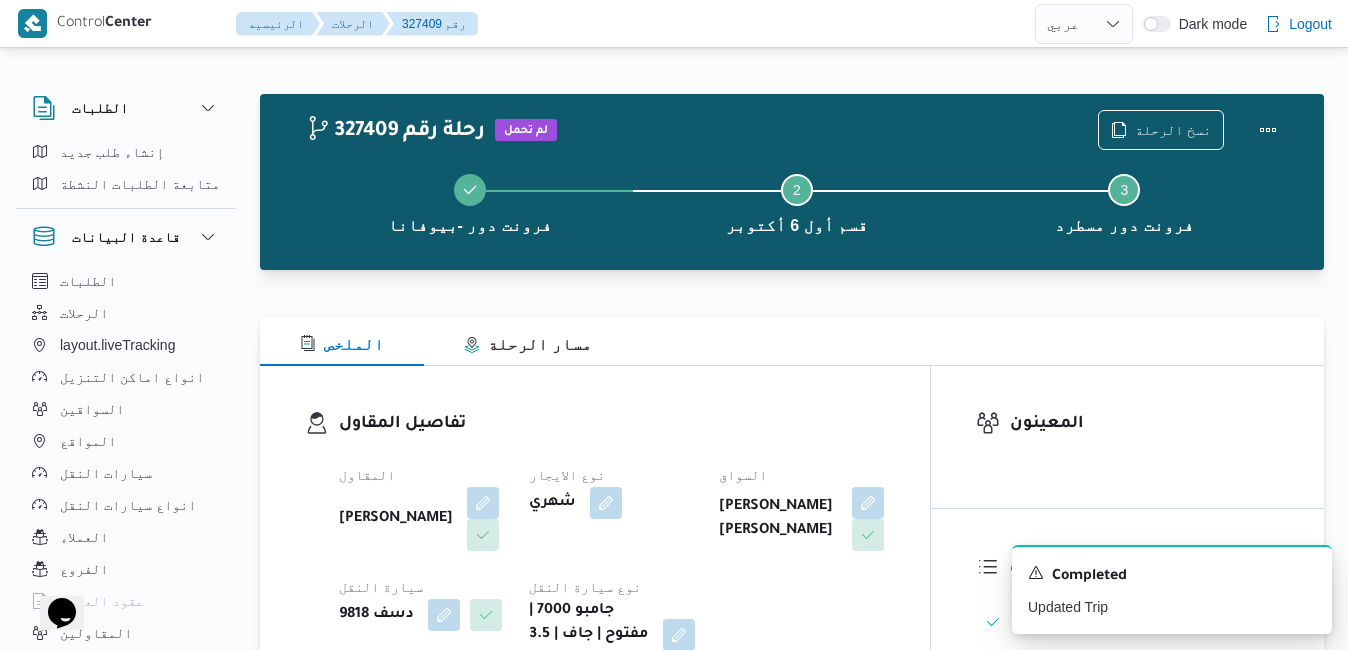 click on "تفاصيل المقاول المقاول محمد صلاح عبداللطيف الشريف نوع الايجار شهري السواق محمد احمد عبدالفتاح محمد سيارة النقل دسف 9818 نوع سيارة النقل جامبو 7000 | مفتوح | جاف | 3.5 طن" at bounding box center [595, 541] 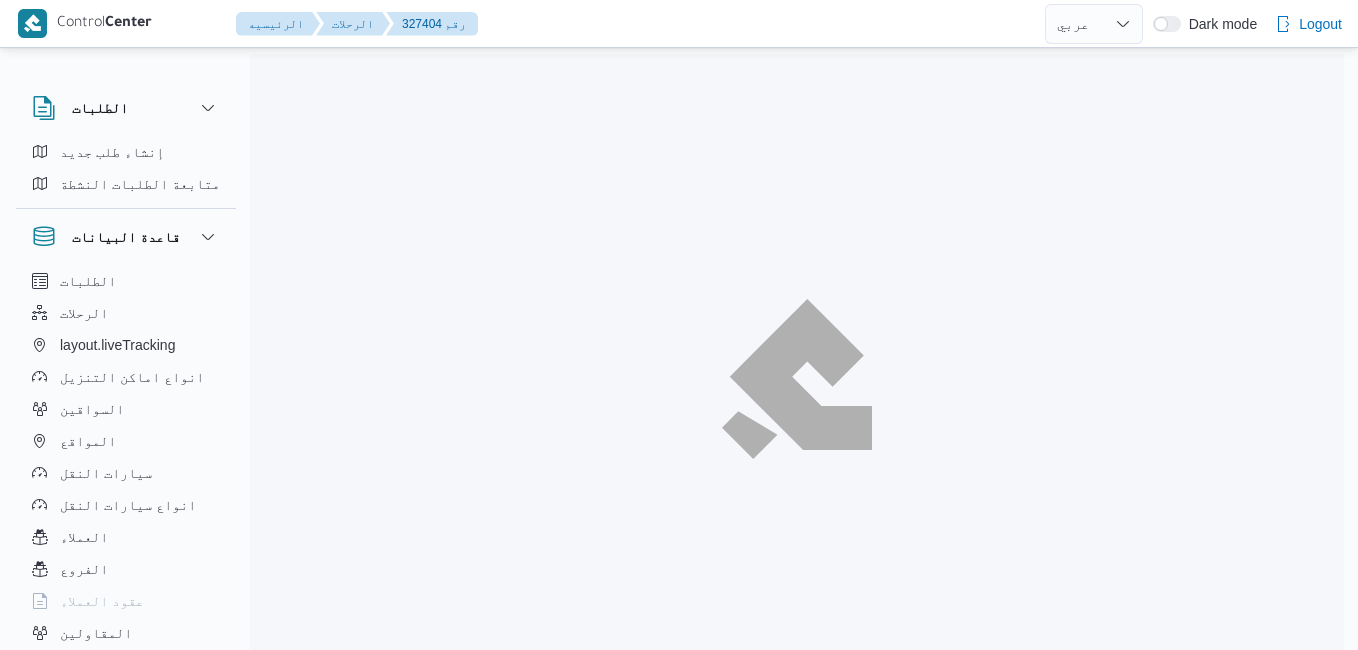 select on "ar" 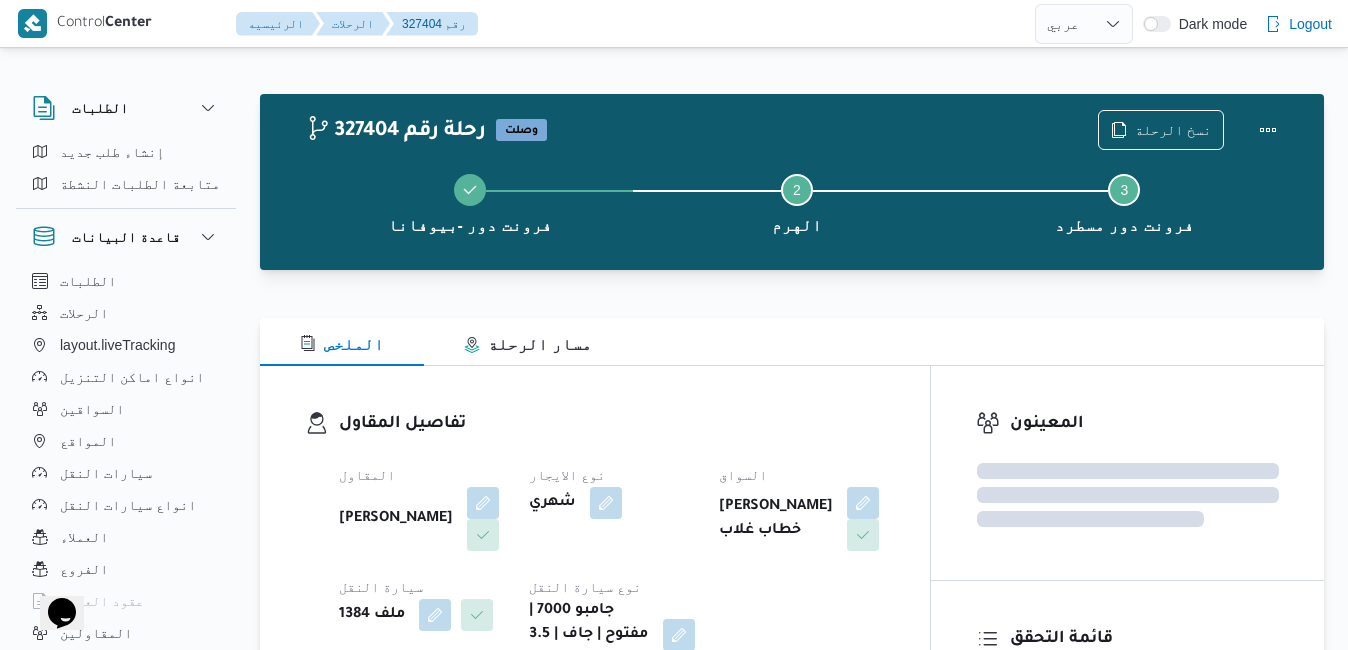 scroll, scrollTop: 0, scrollLeft: 0, axis: both 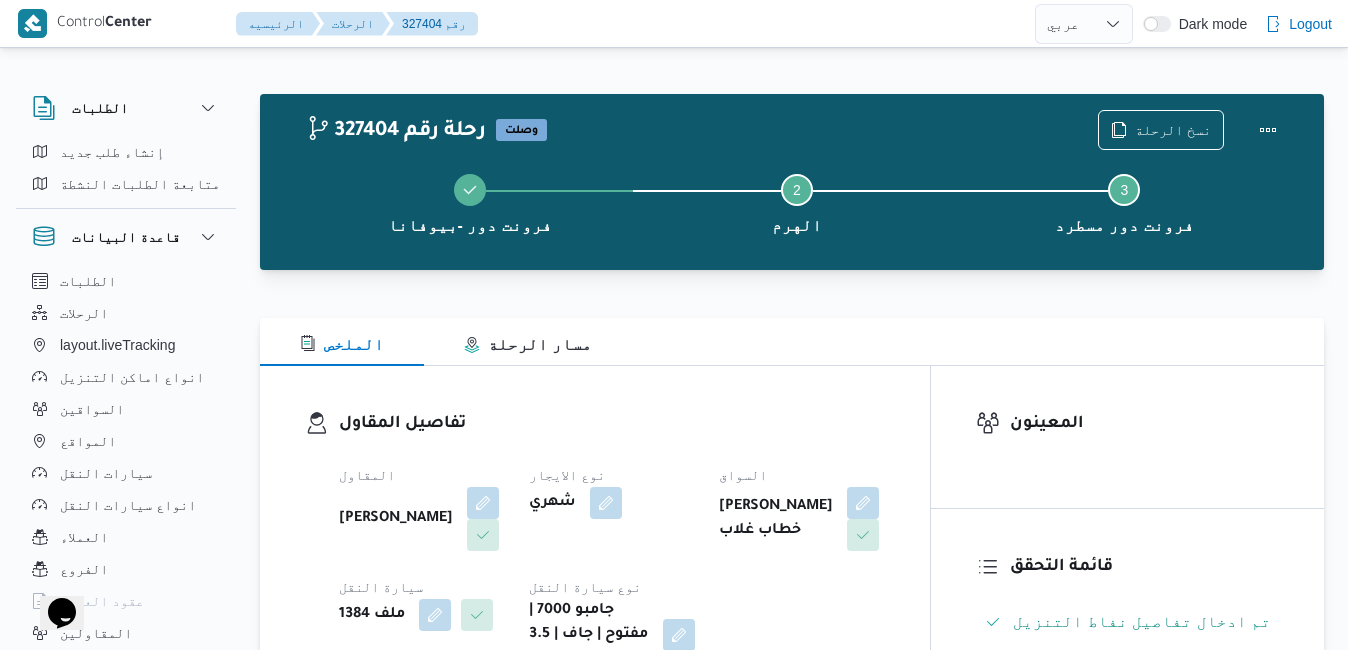 click on "الملخص مسار الرحلة" at bounding box center (792, 342) 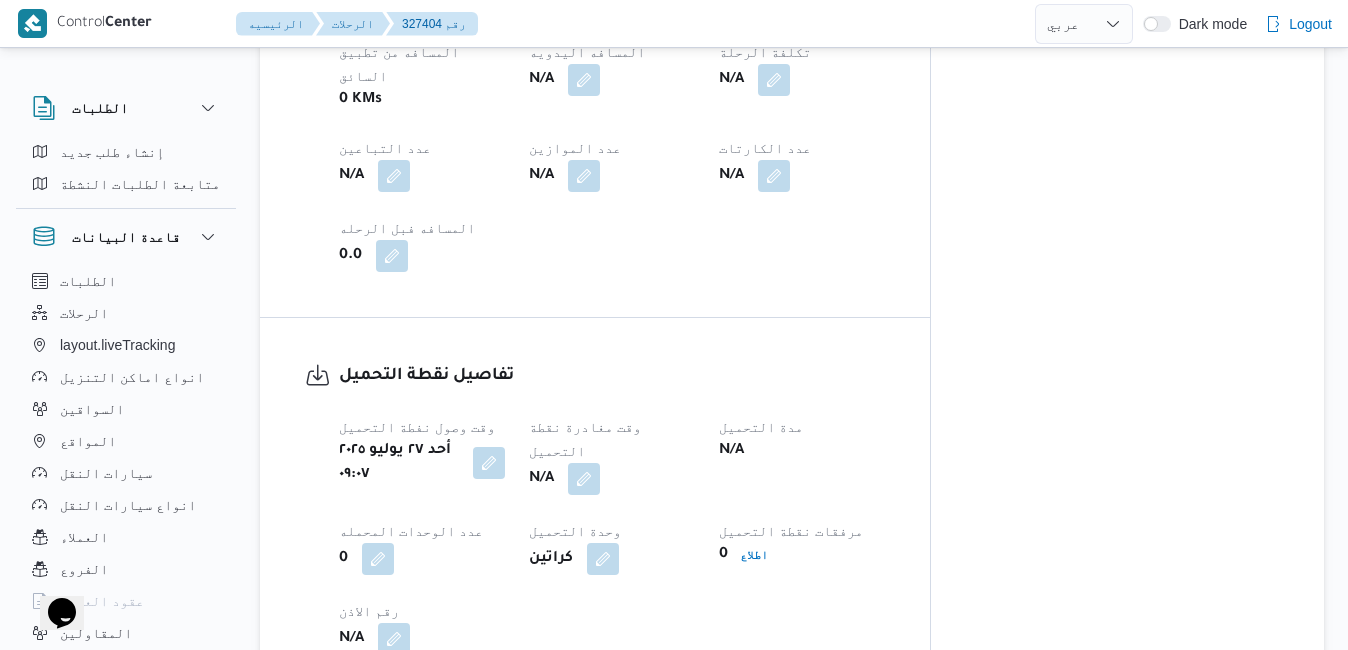 scroll, scrollTop: 1240, scrollLeft: 0, axis: vertical 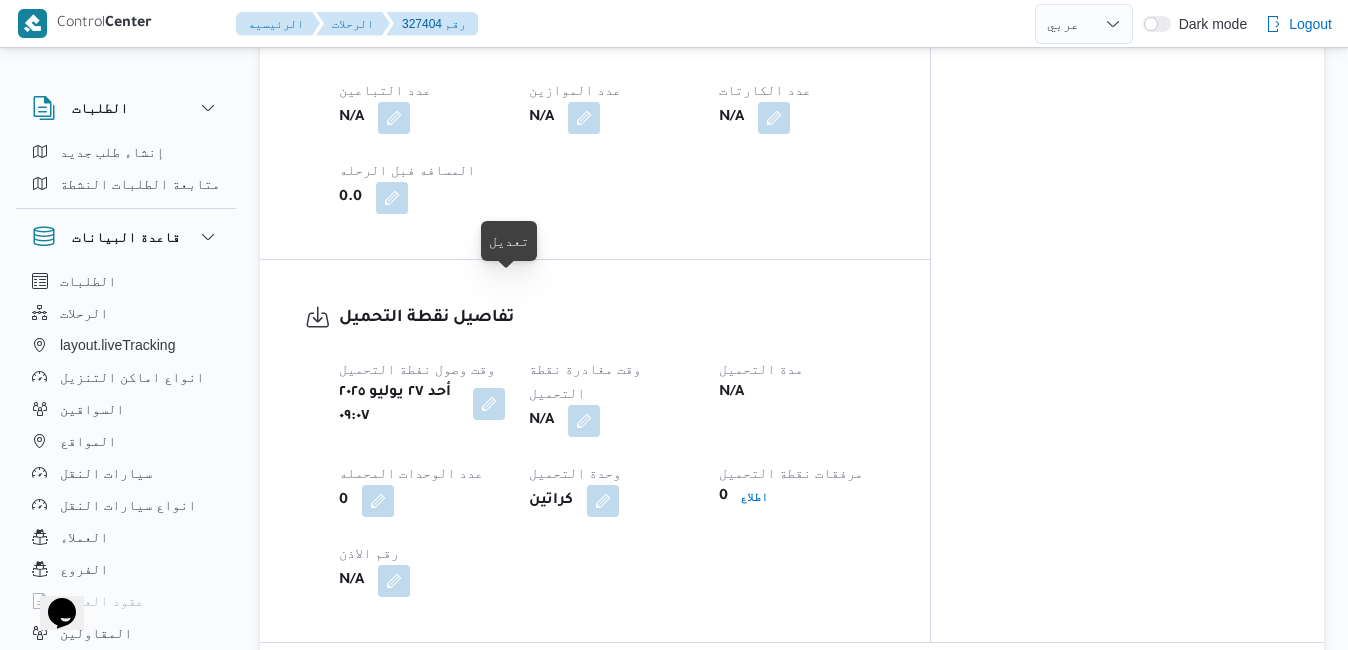 click at bounding box center [489, 404] 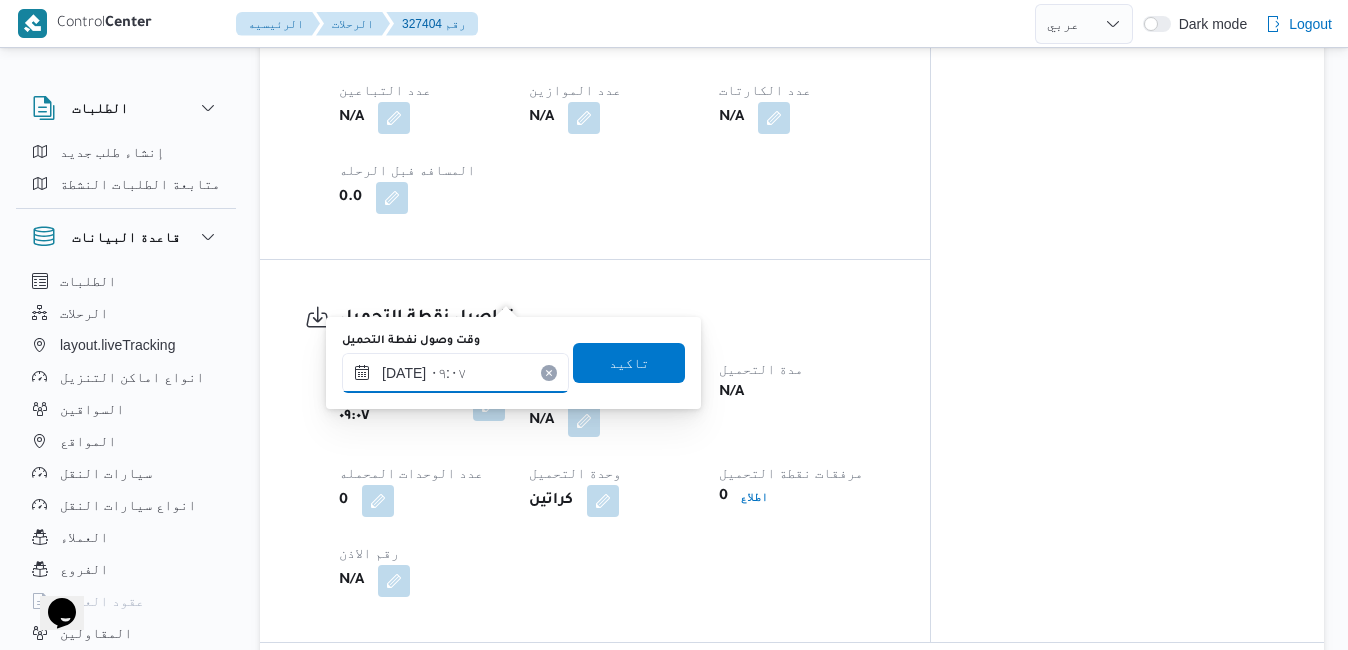 click on "٢٧/٠٧/٢٠٢٥ ٠٩:٠٧" at bounding box center (455, 373) 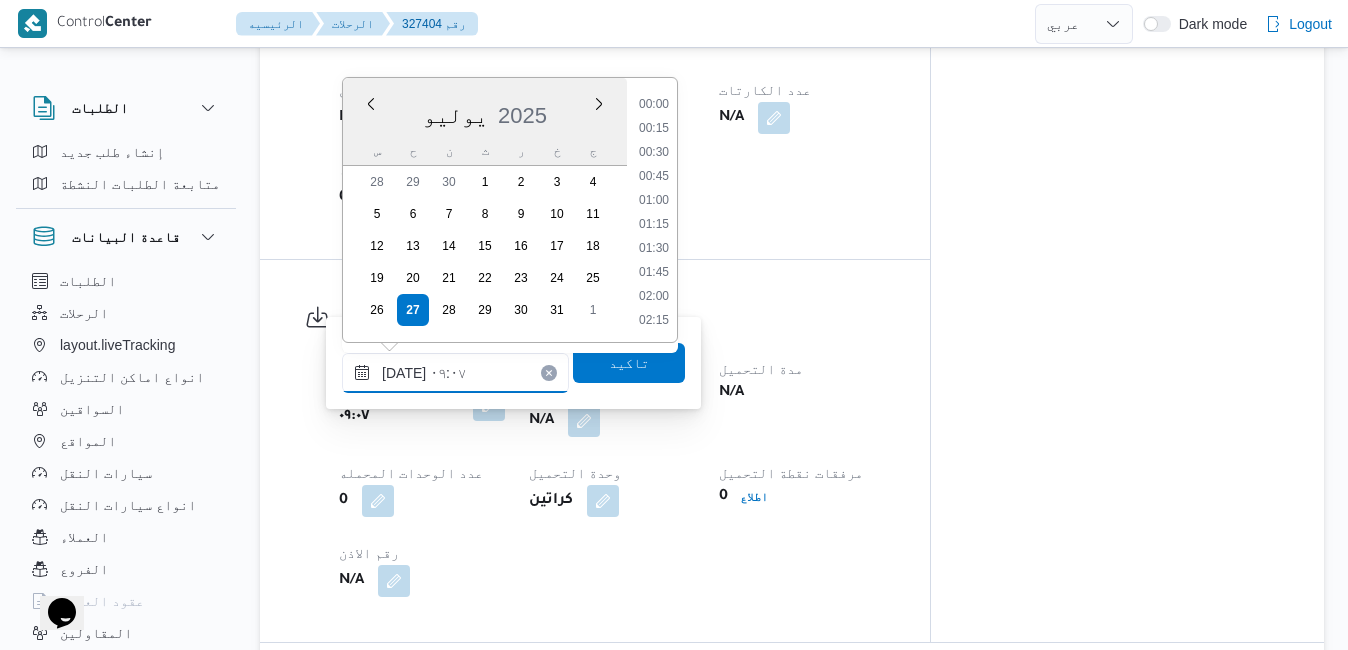 scroll, scrollTop: 742, scrollLeft: 0, axis: vertical 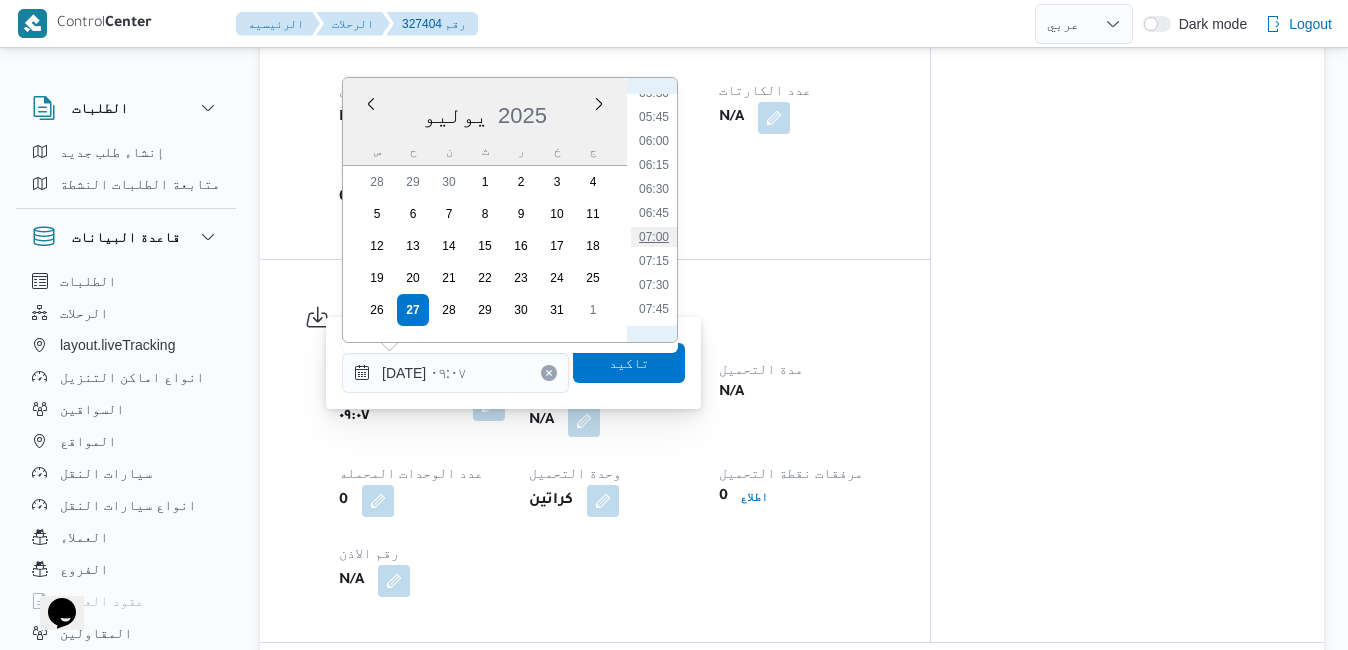 click on "07:00" at bounding box center (654, 237) 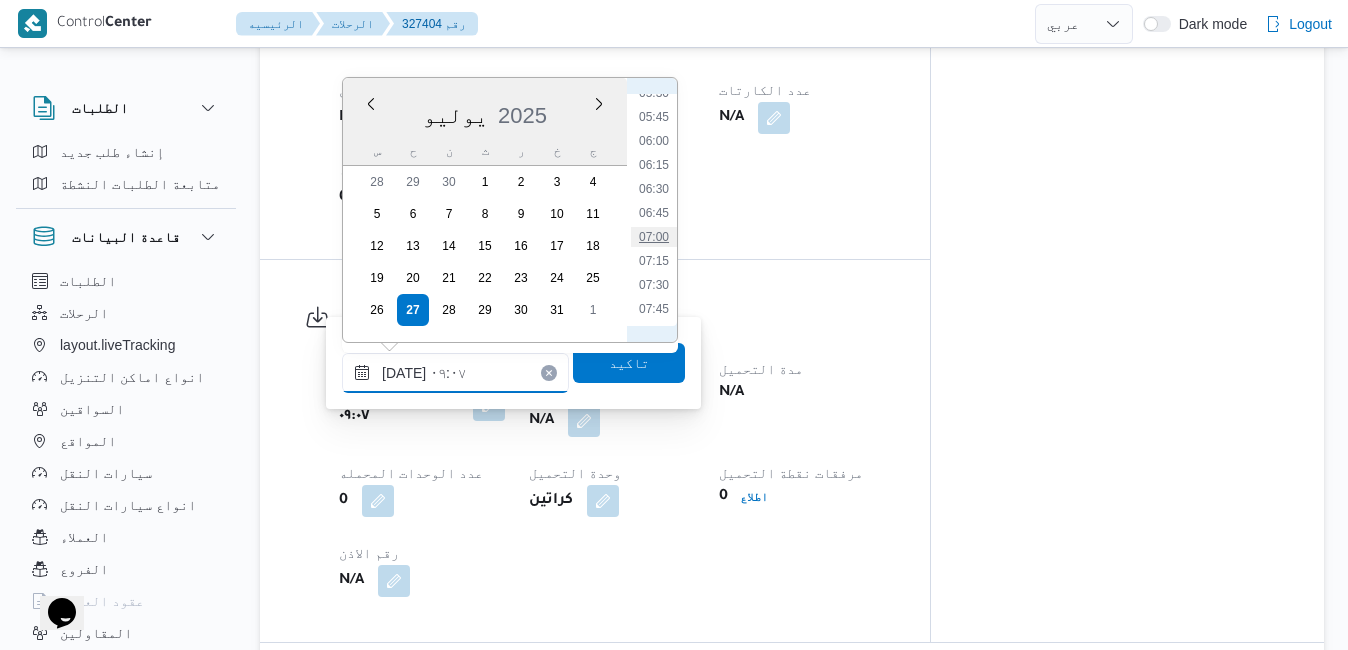type on "٢٧/٠٧/٢٠٢٥ ٠٧:٠٠" 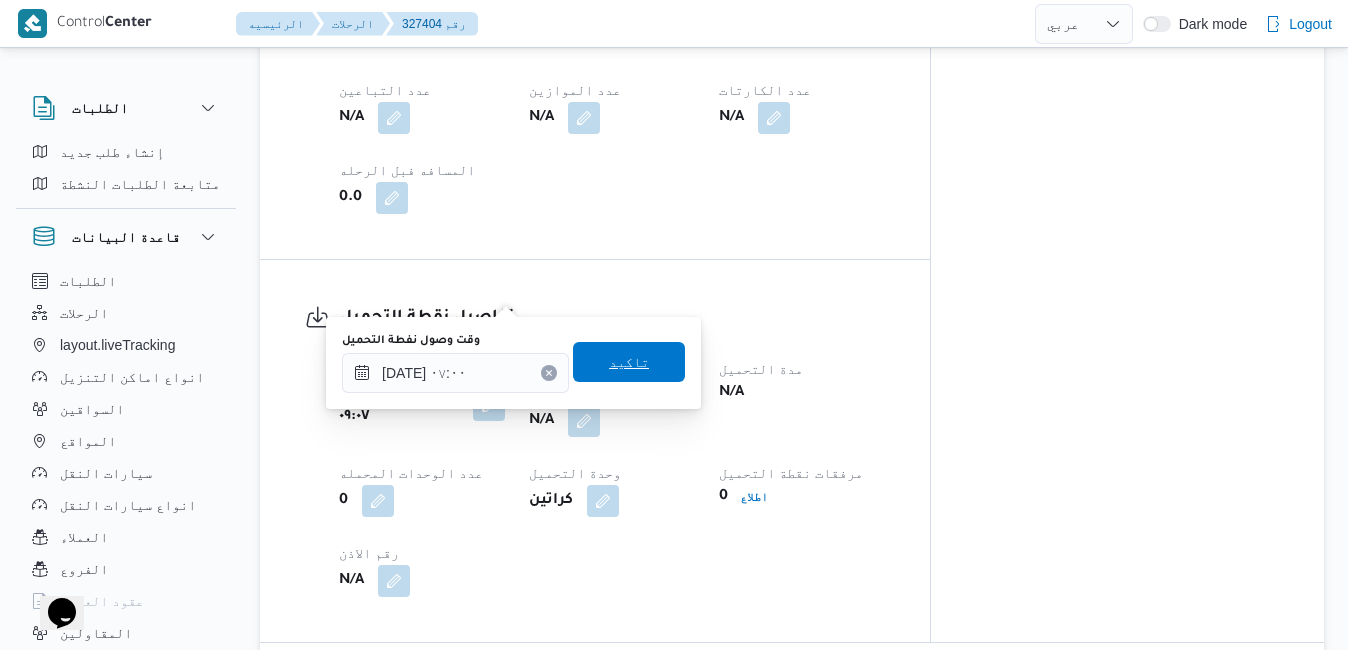 click on "تاكيد" at bounding box center [629, 362] 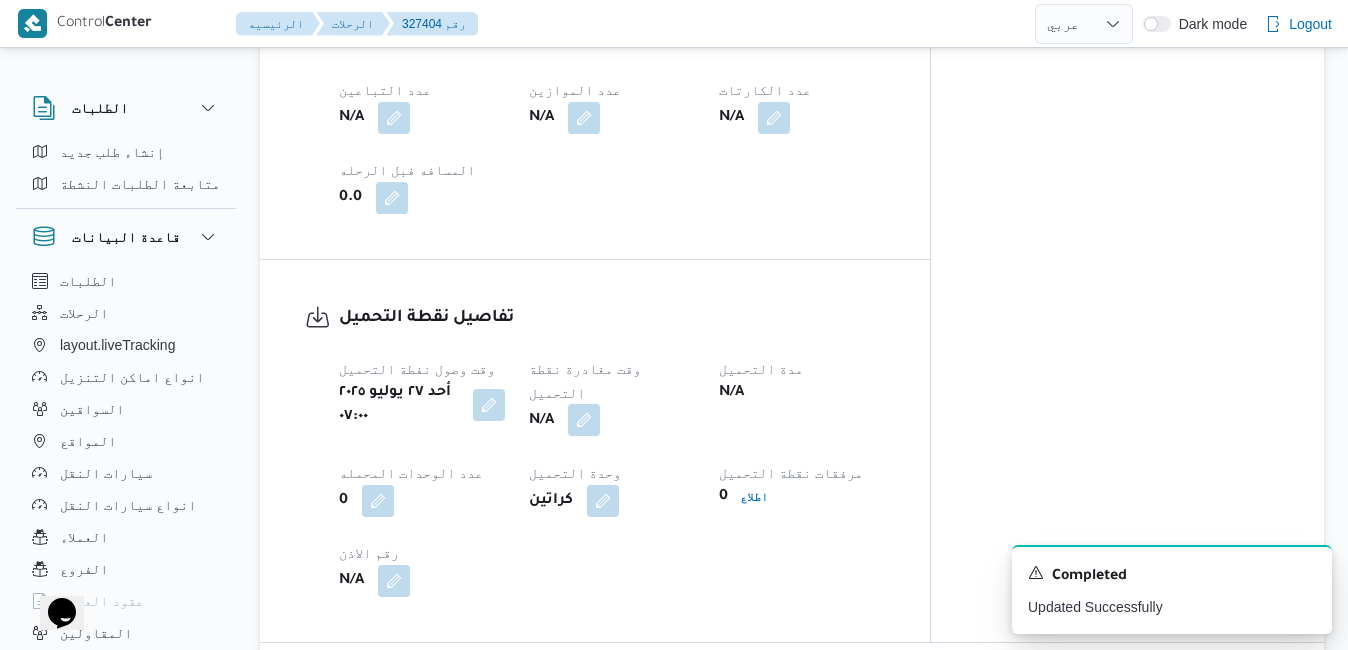 click at bounding box center (584, 420) 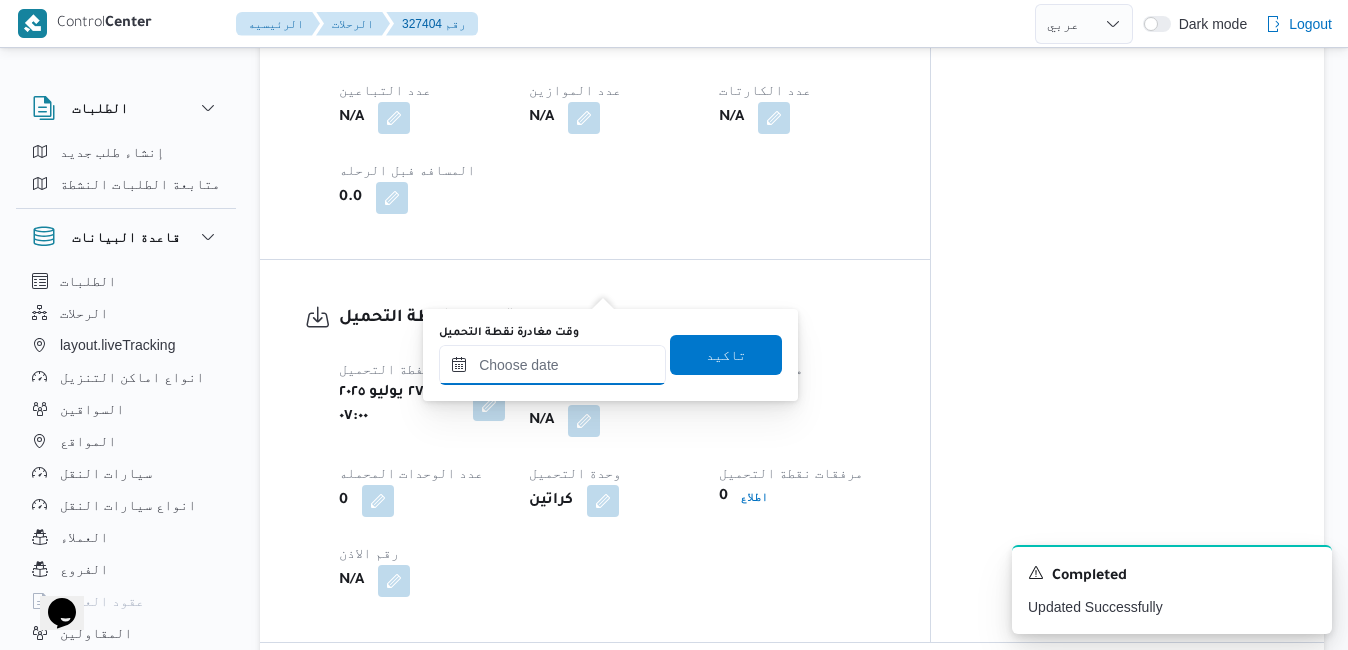 click on "وقت مغادرة نقطة التحميل" at bounding box center [552, 365] 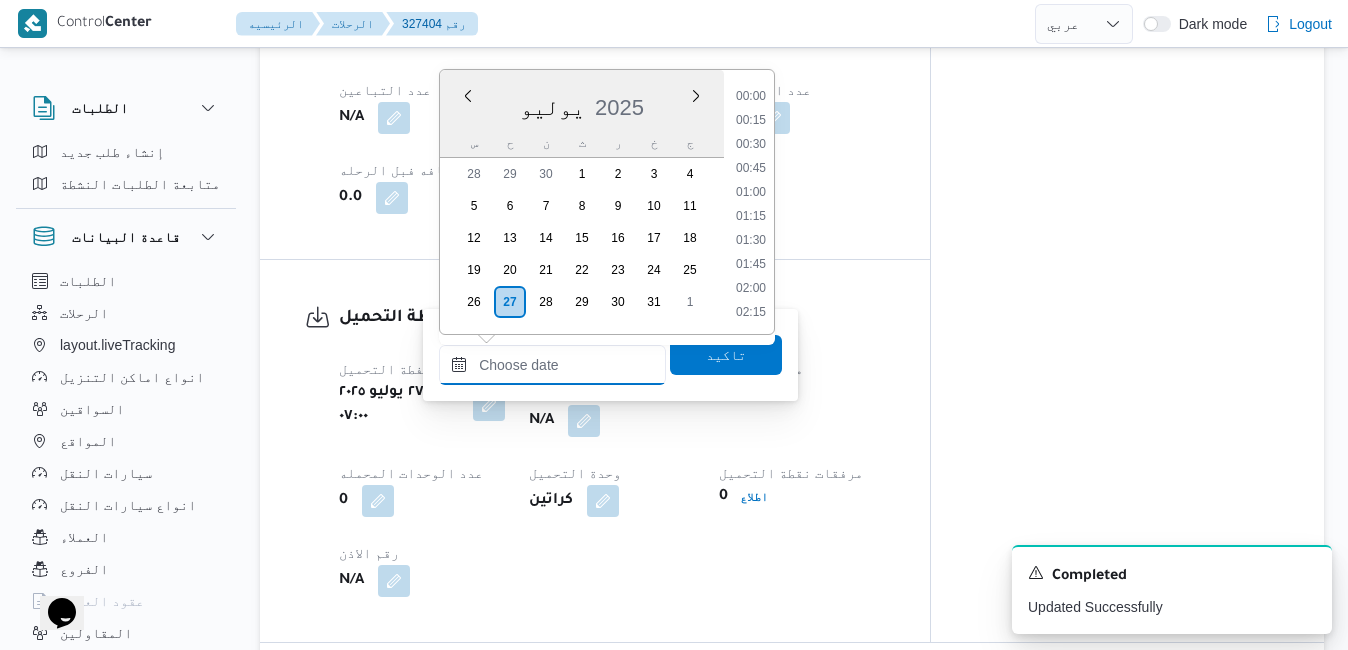 scroll, scrollTop: 1222, scrollLeft: 0, axis: vertical 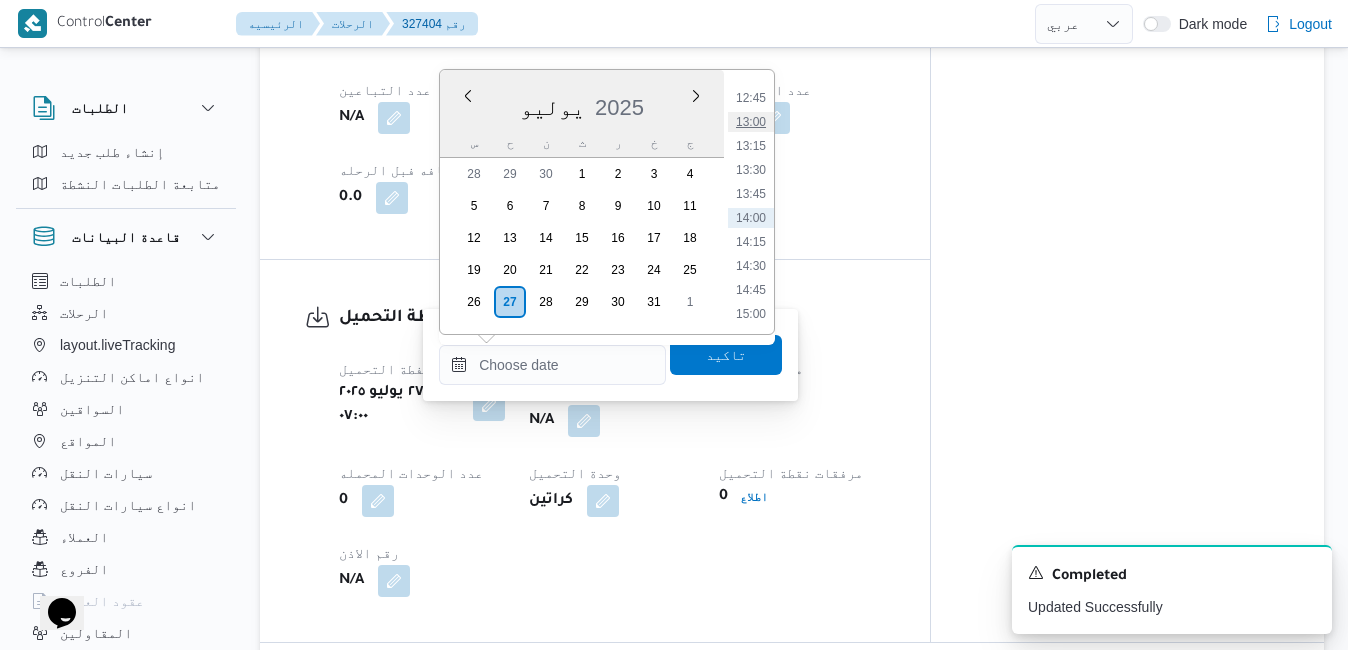click on "13:00" at bounding box center (751, 122) 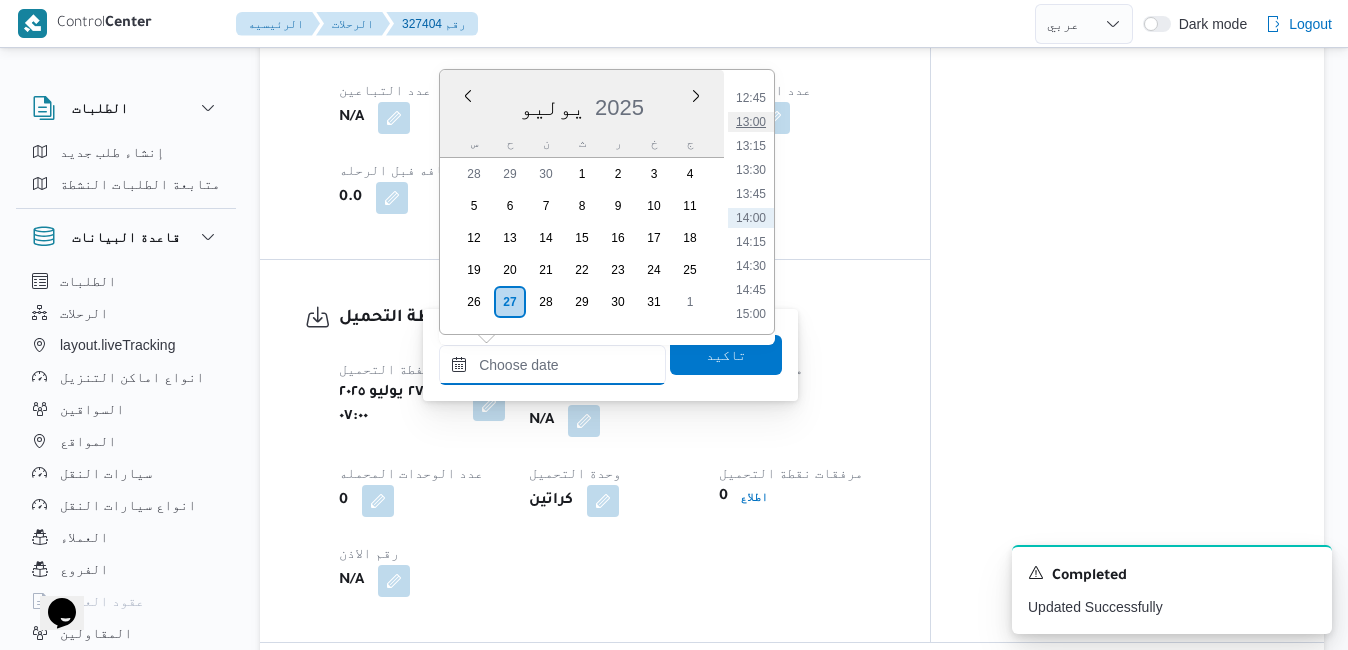 type on "٢٧/٠٧/٢٠٢٥ ١٣:٠٠" 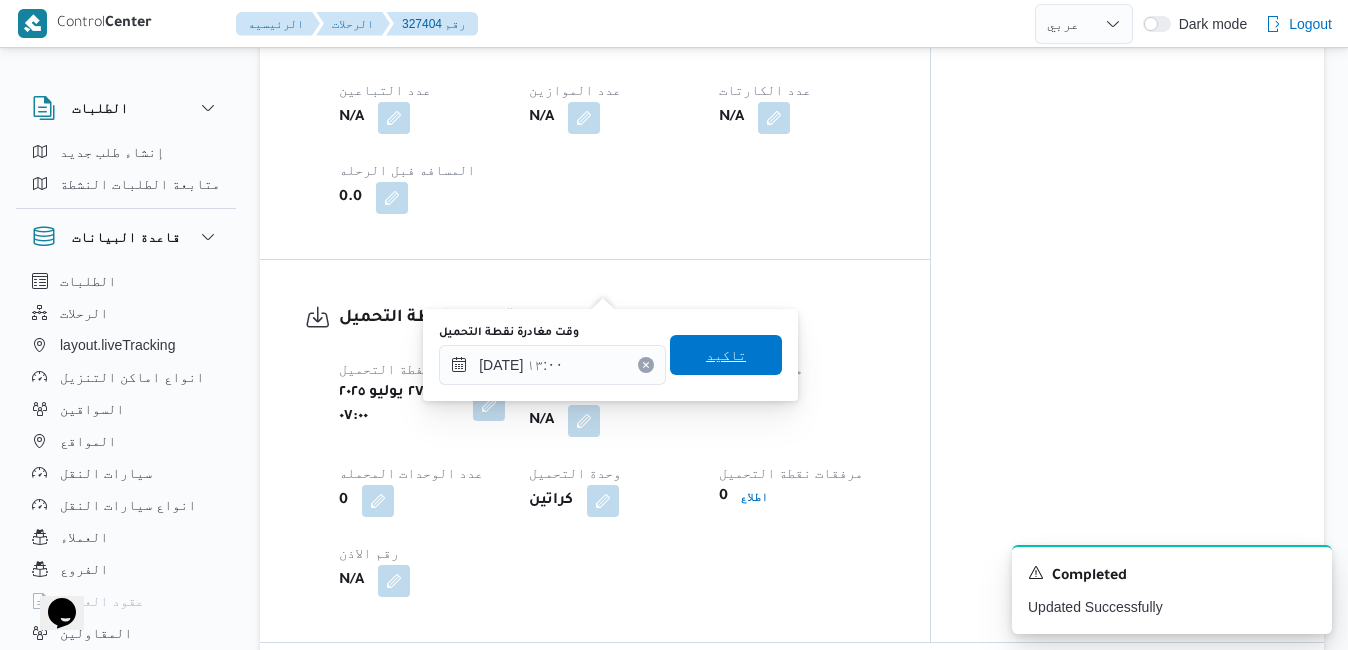 click on "تاكيد" at bounding box center (726, 355) 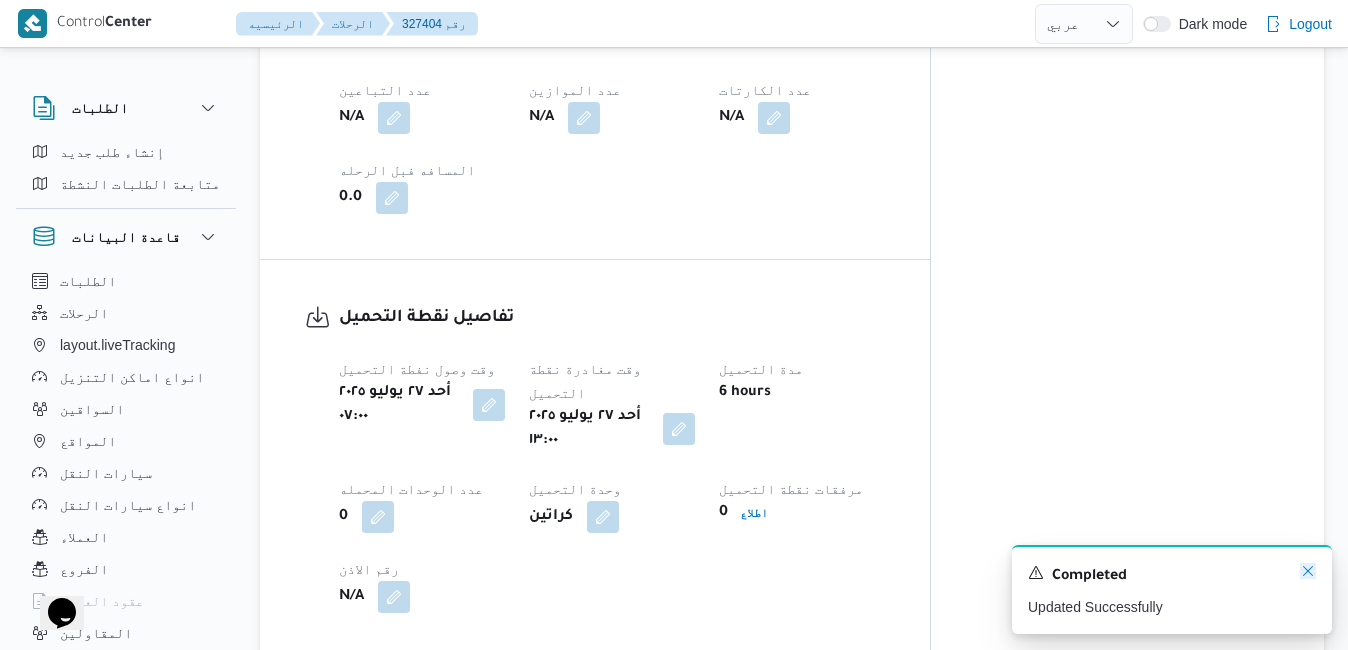 click 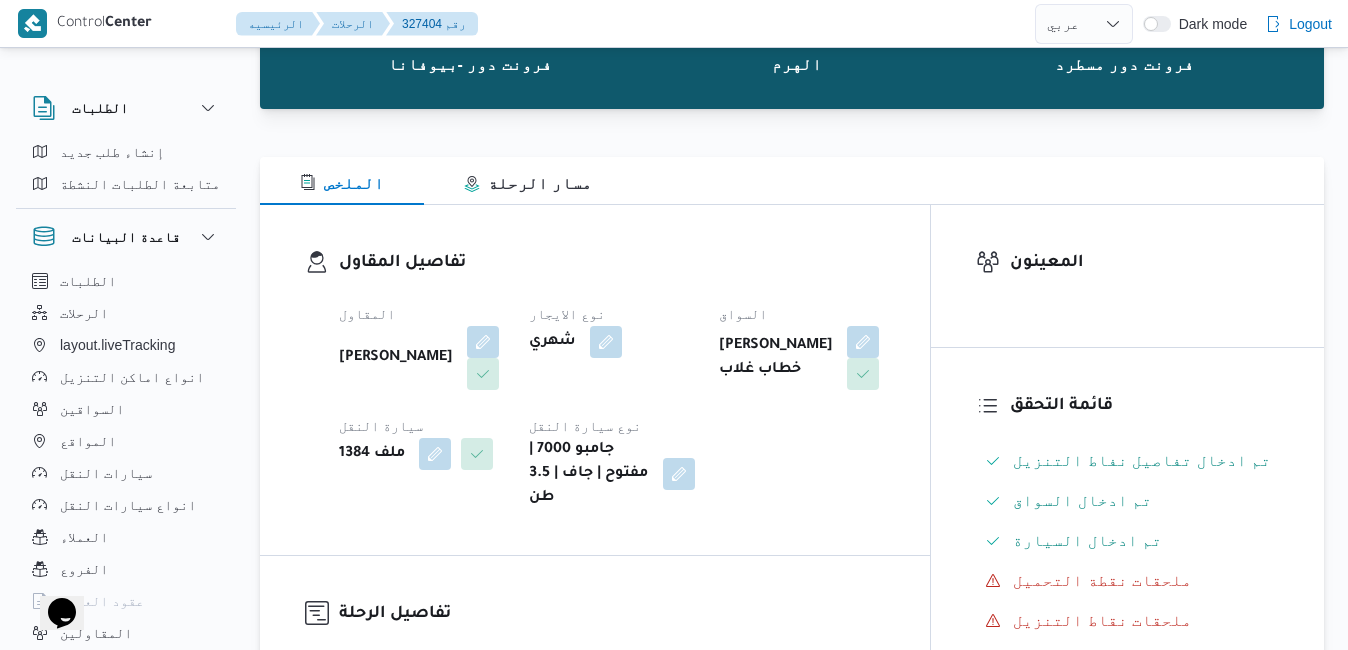 scroll, scrollTop: 0, scrollLeft: 0, axis: both 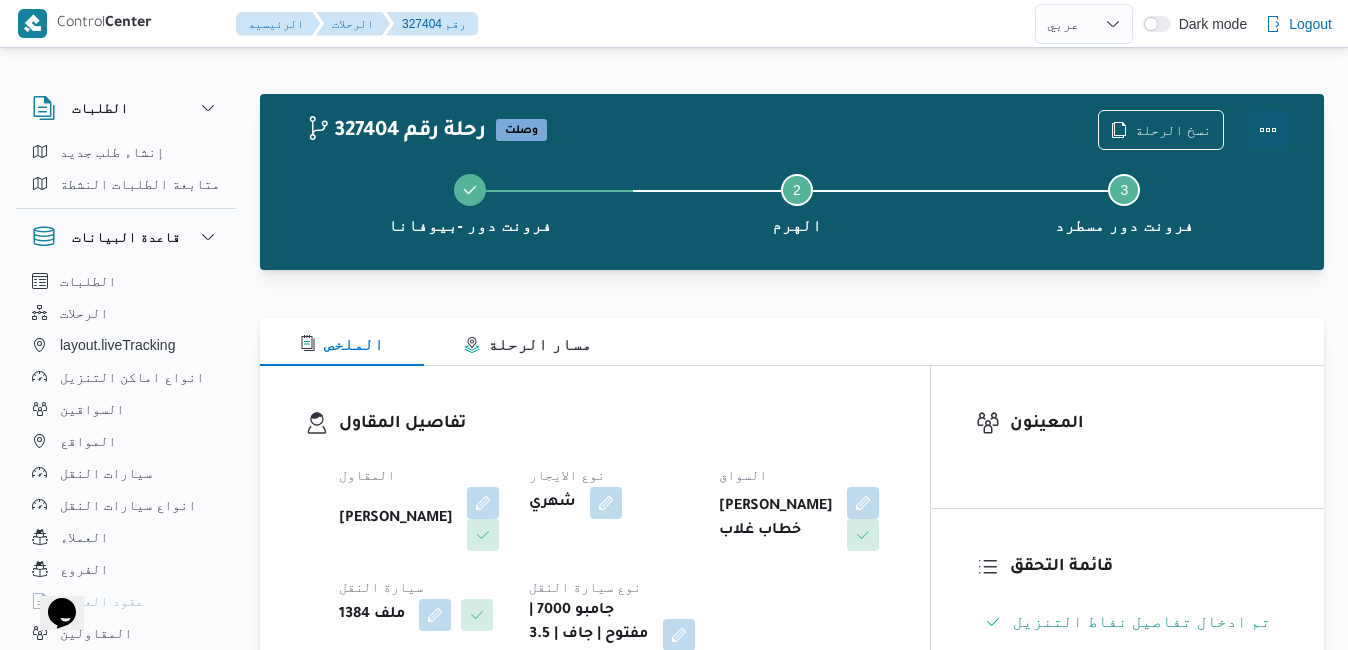 click at bounding box center (1268, 130) 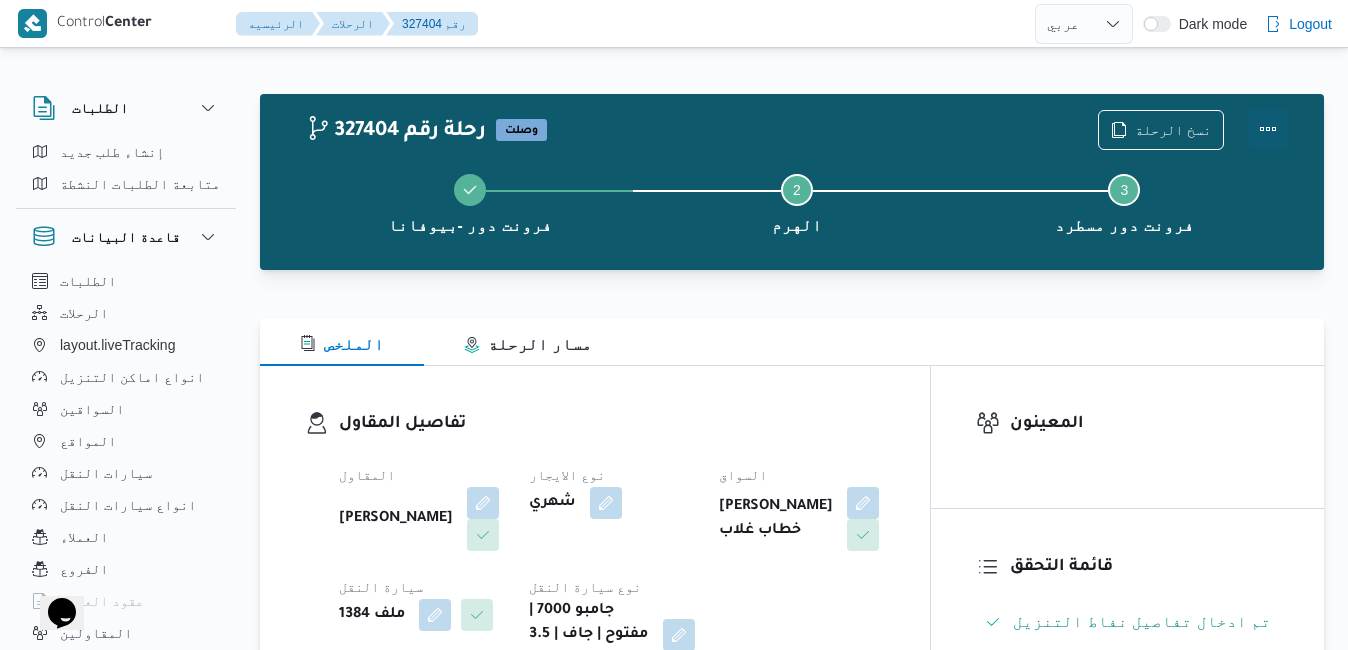 click at bounding box center (1268, 129) 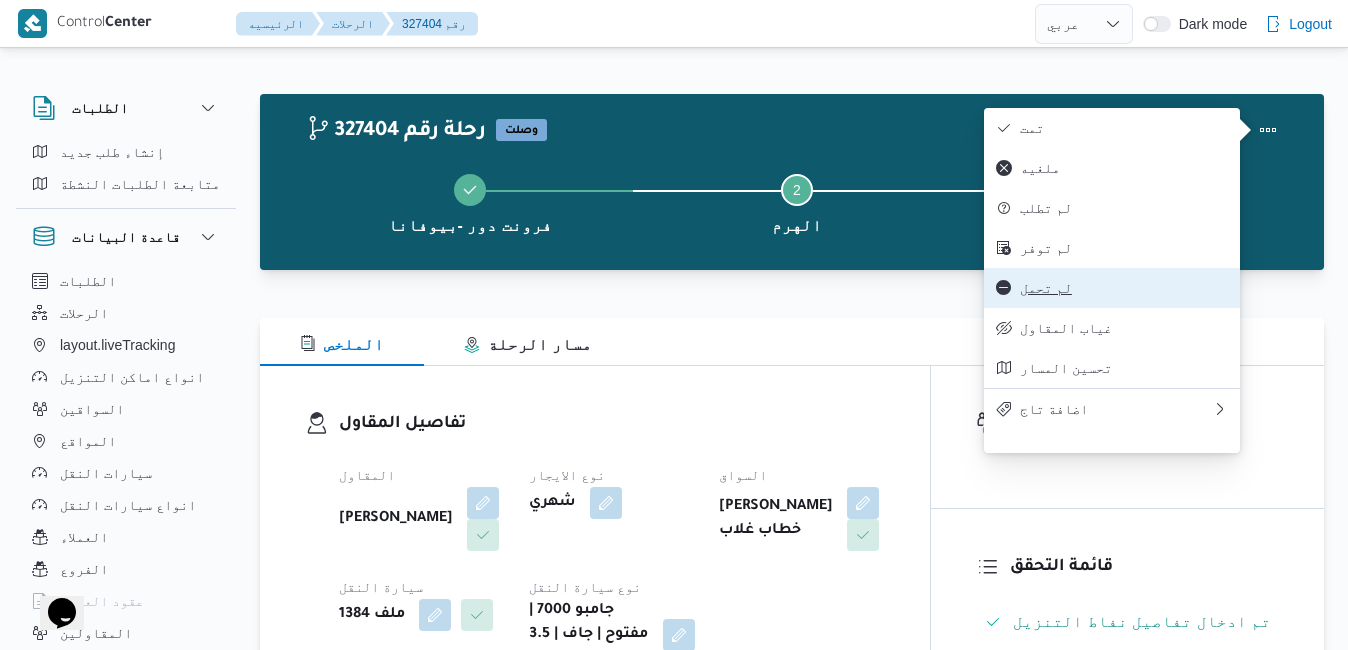 click on "لم تحمل" at bounding box center (1112, 288) 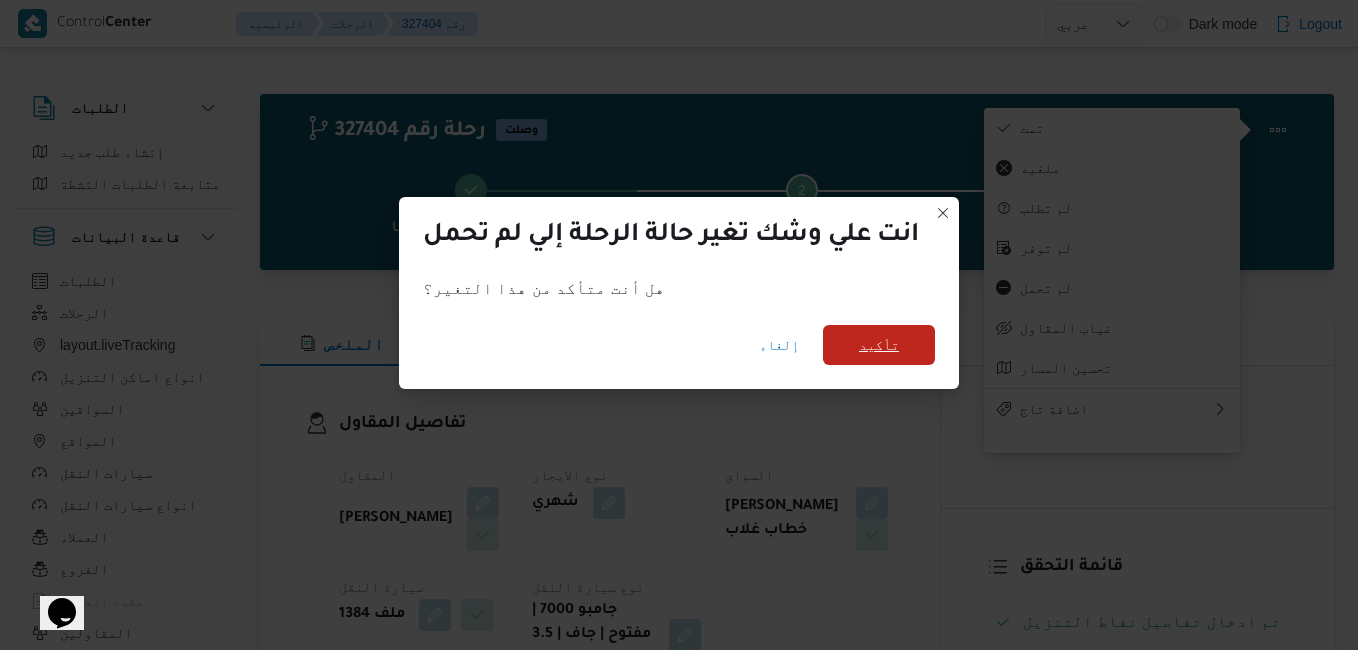 click on "تأكيد" at bounding box center (879, 345) 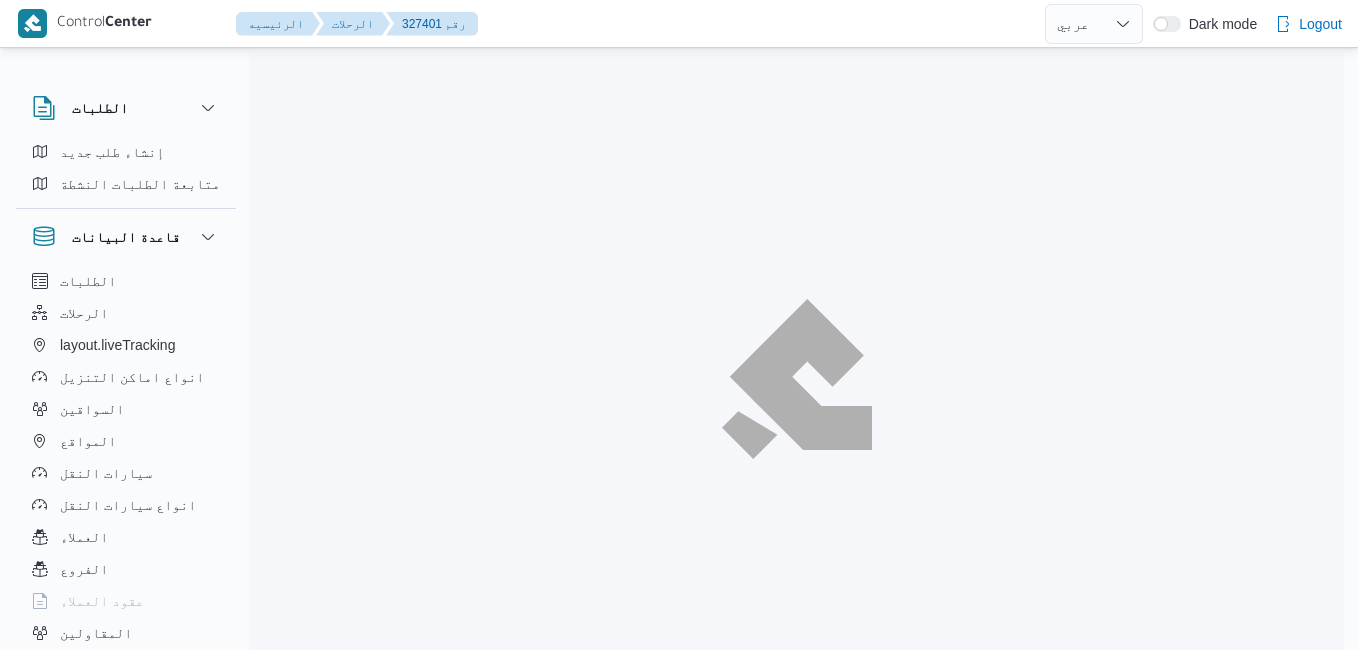 select on "ar" 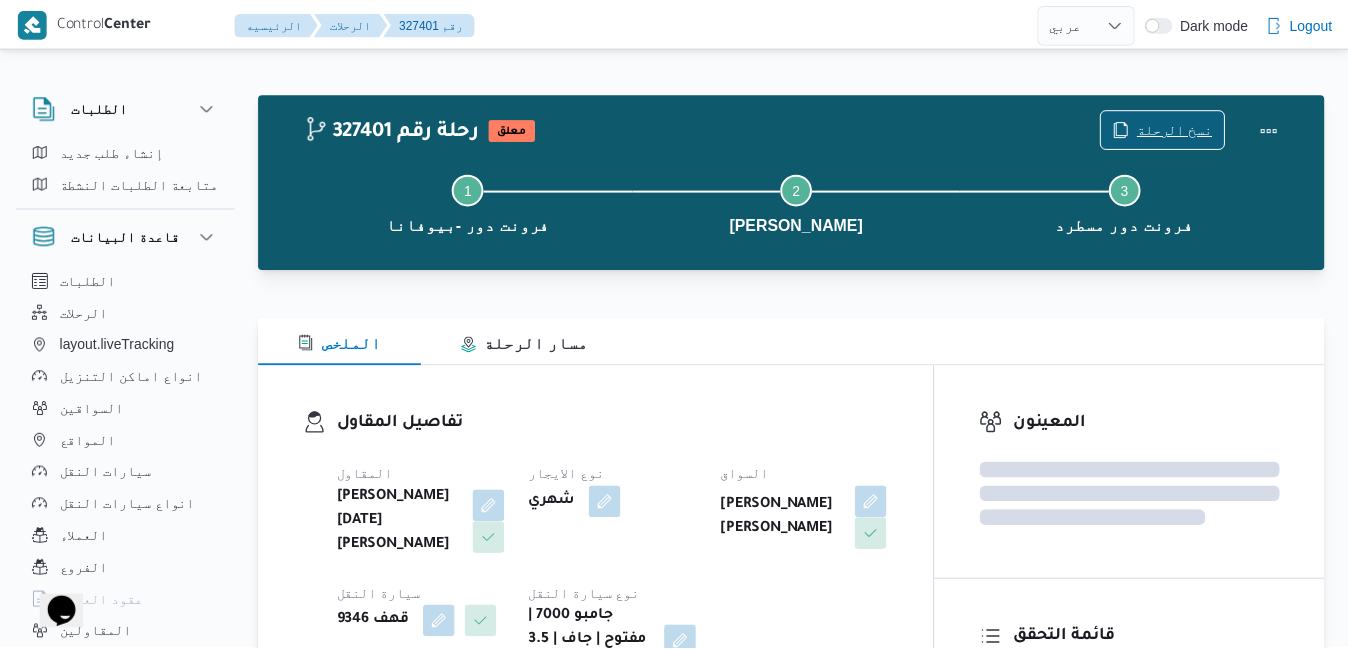 scroll, scrollTop: 0, scrollLeft: 0, axis: both 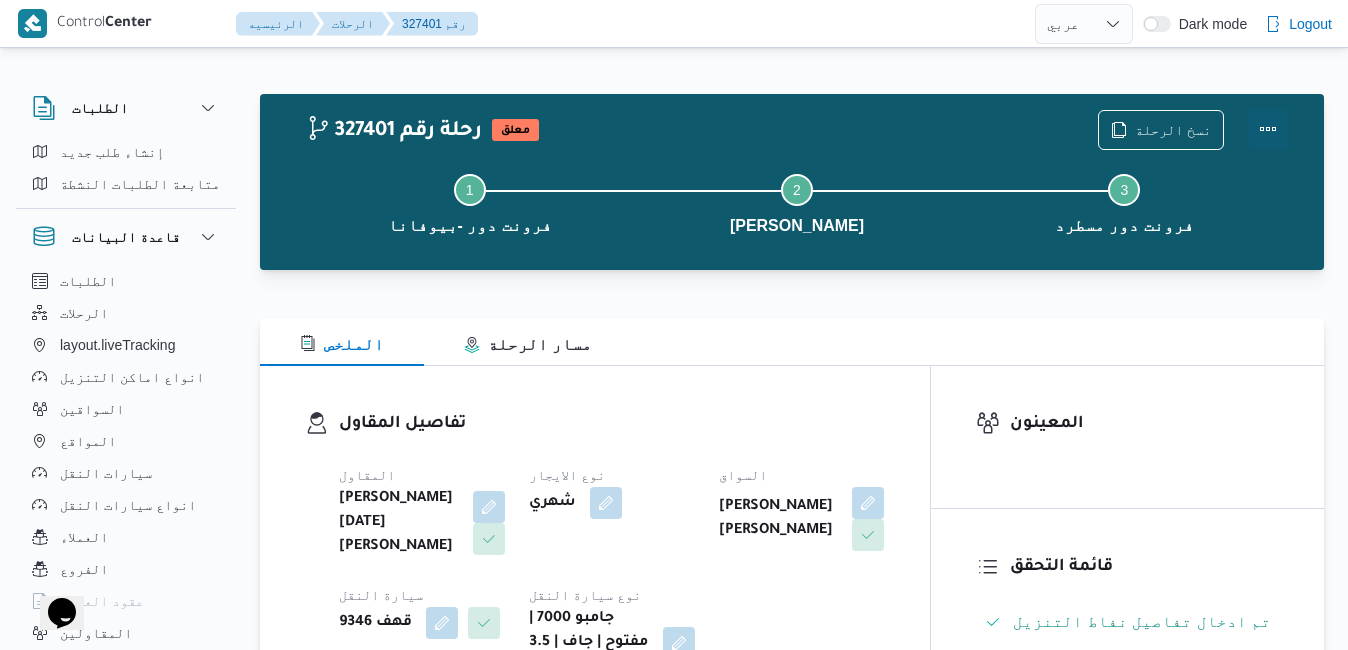 click at bounding box center [1268, 129] 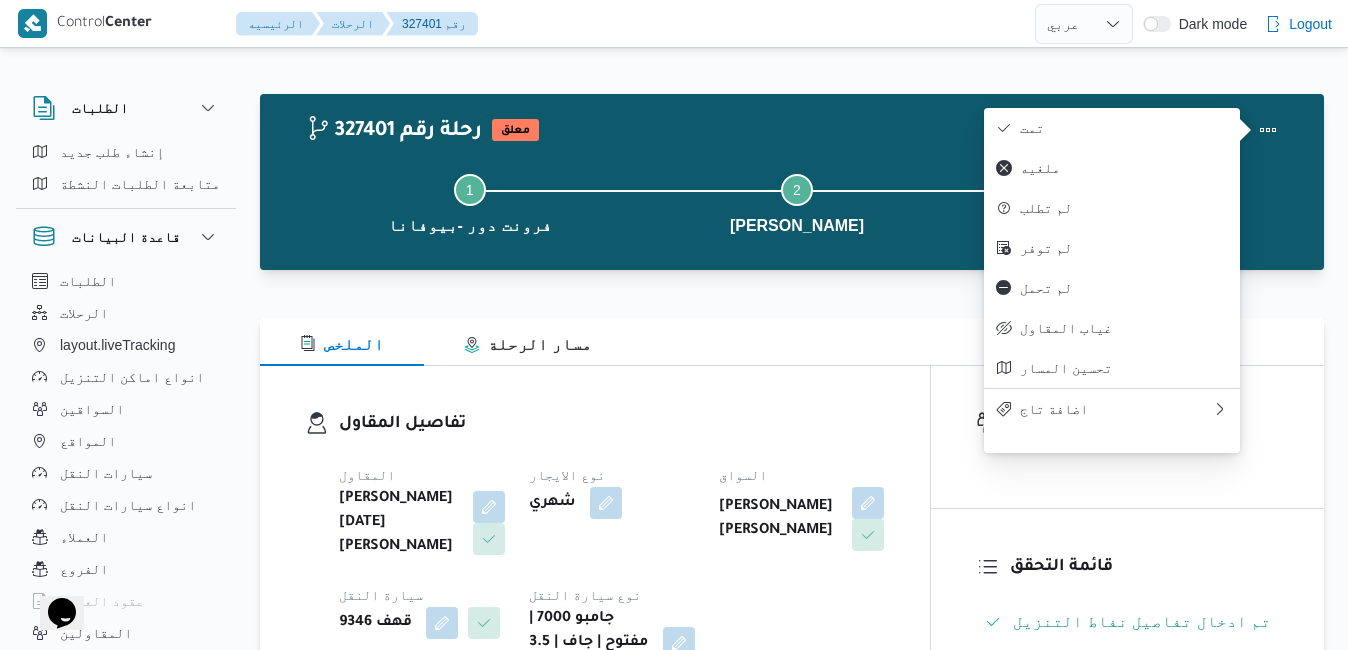 click on "الملخص مسار الرحلة" at bounding box center [792, 342] 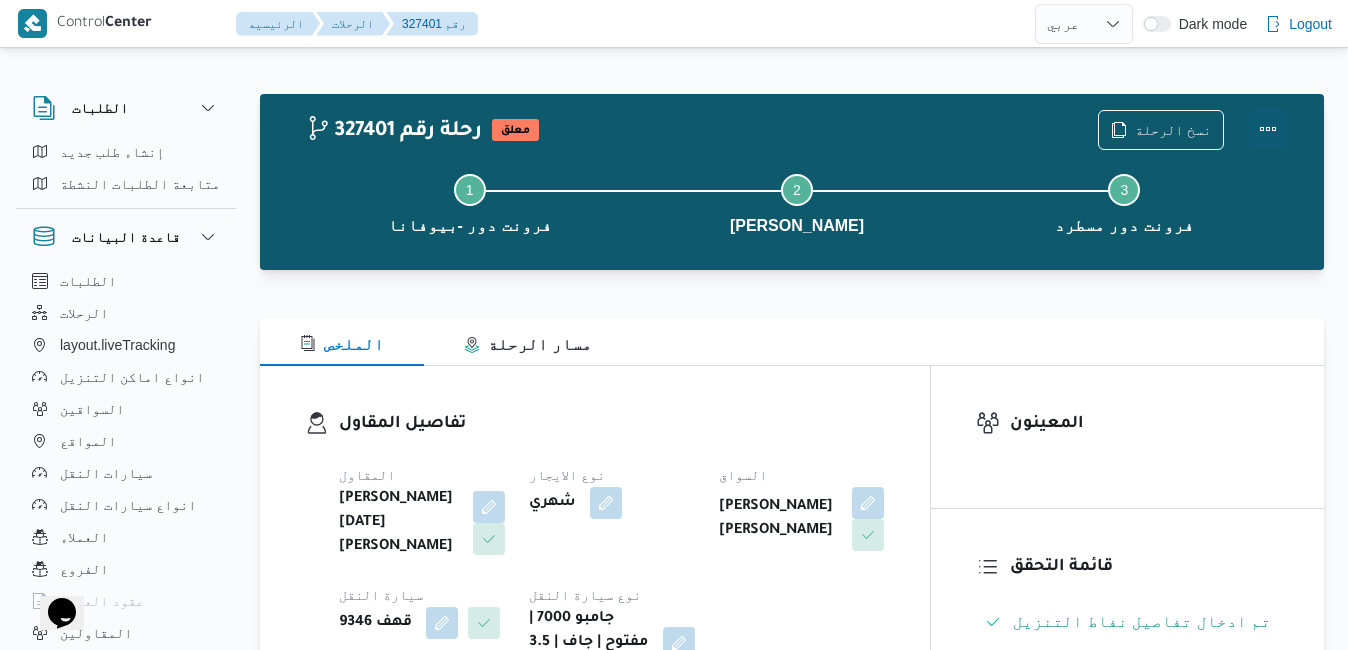 click at bounding box center (1268, 129) 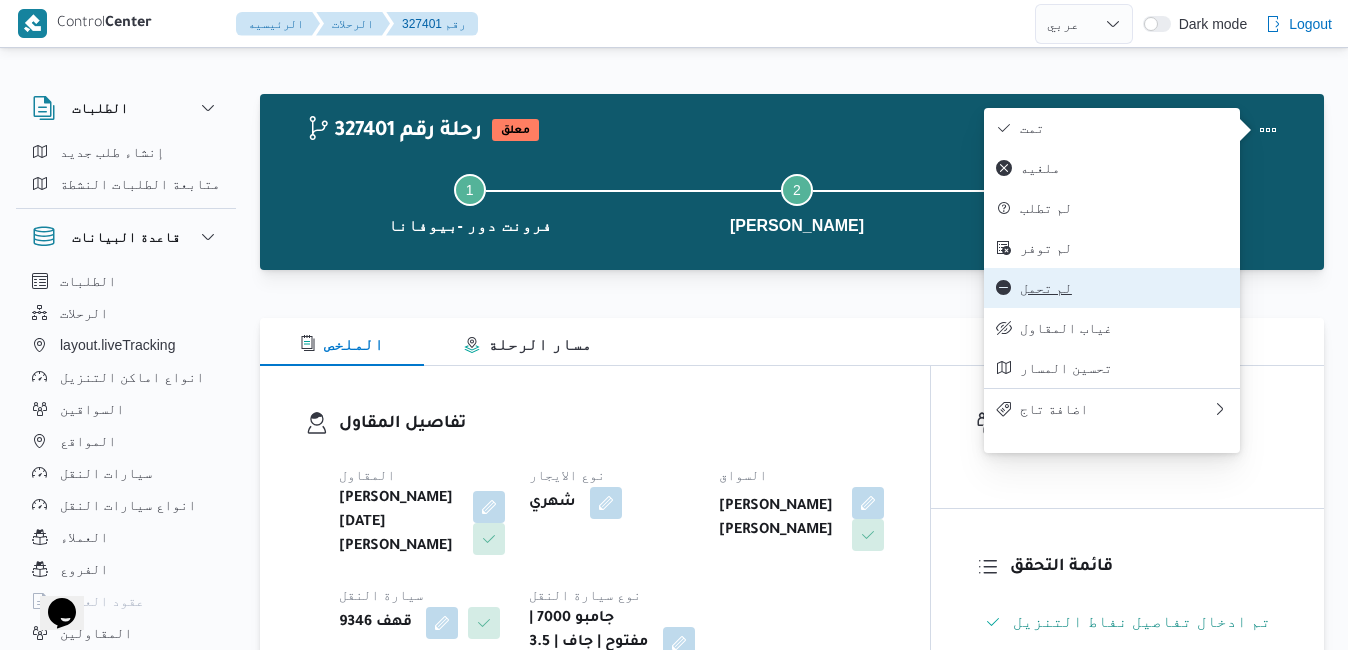 click on "لم تحمل" at bounding box center [1124, 288] 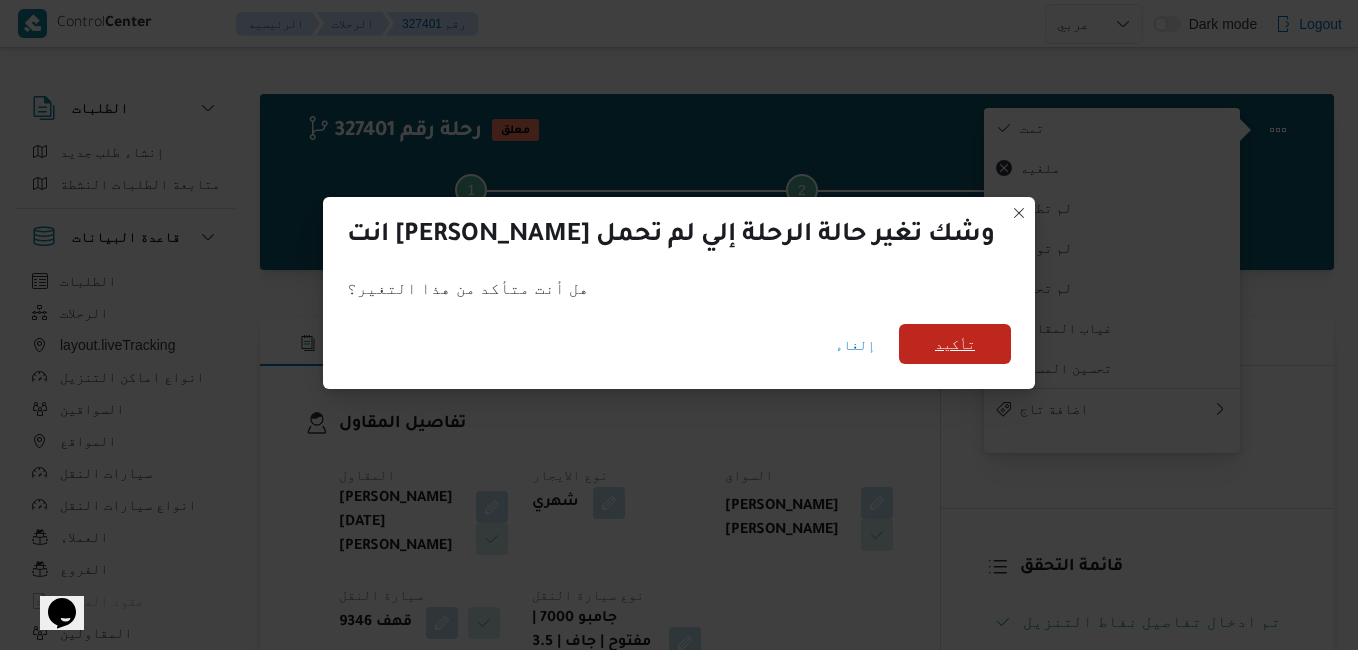 click on "تأكيد" at bounding box center [955, 344] 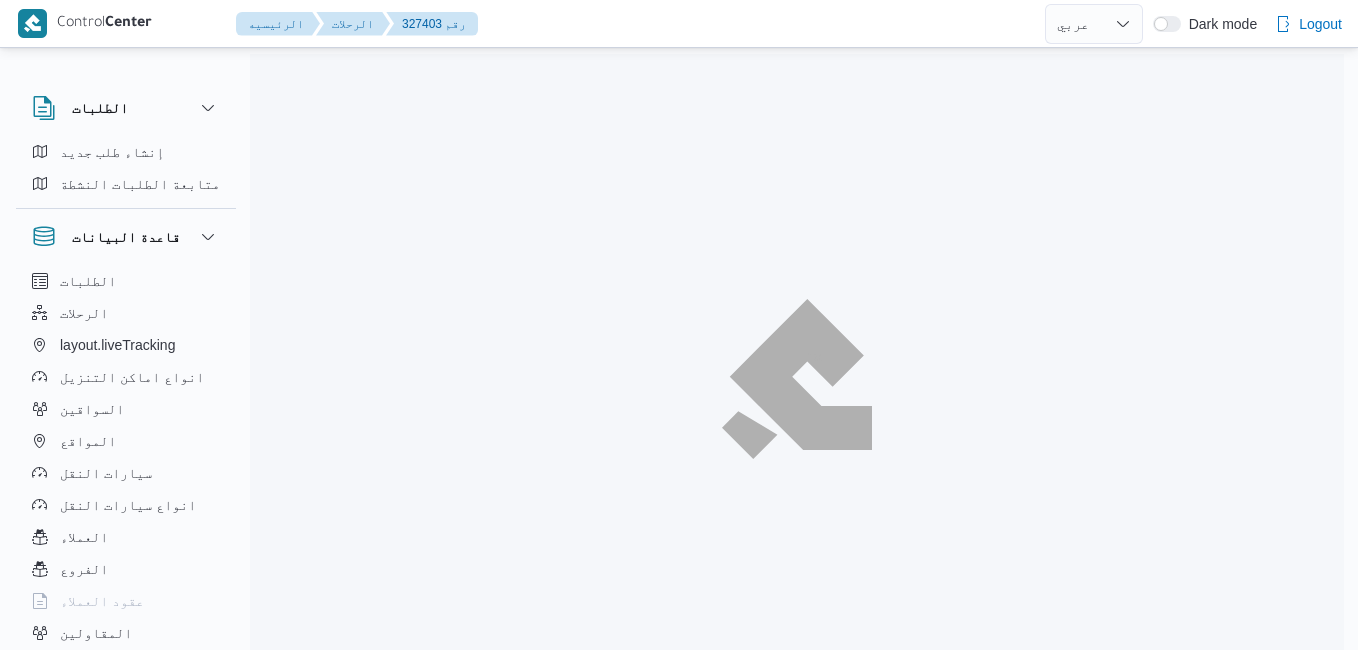 select on "ar" 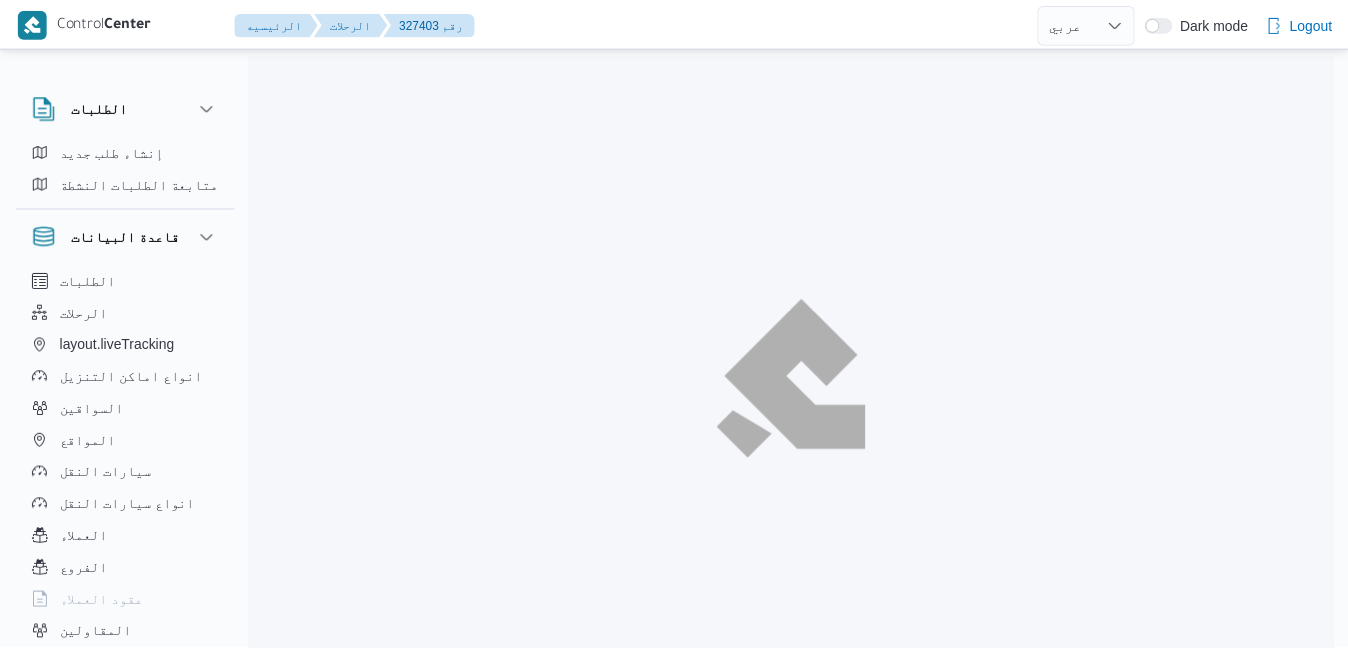 scroll, scrollTop: 0, scrollLeft: 0, axis: both 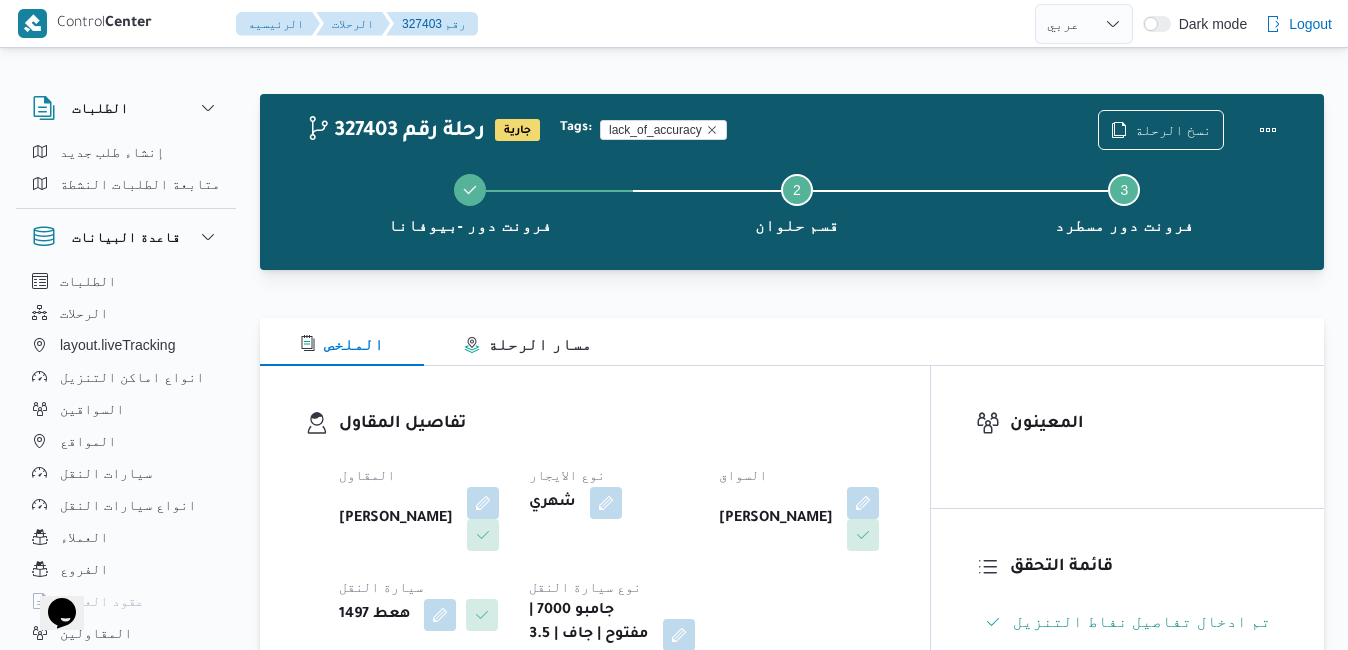 click on "تفاصيل المقاول المقاول [PERSON_NAME] نوع الايجار شهري السواق [PERSON_NAME] سيارة النقل هعط 1497 نوع سيارة النقل جامبو 7000 | مفتوح | جاف | 3.5 طن" at bounding box center [612, 541] 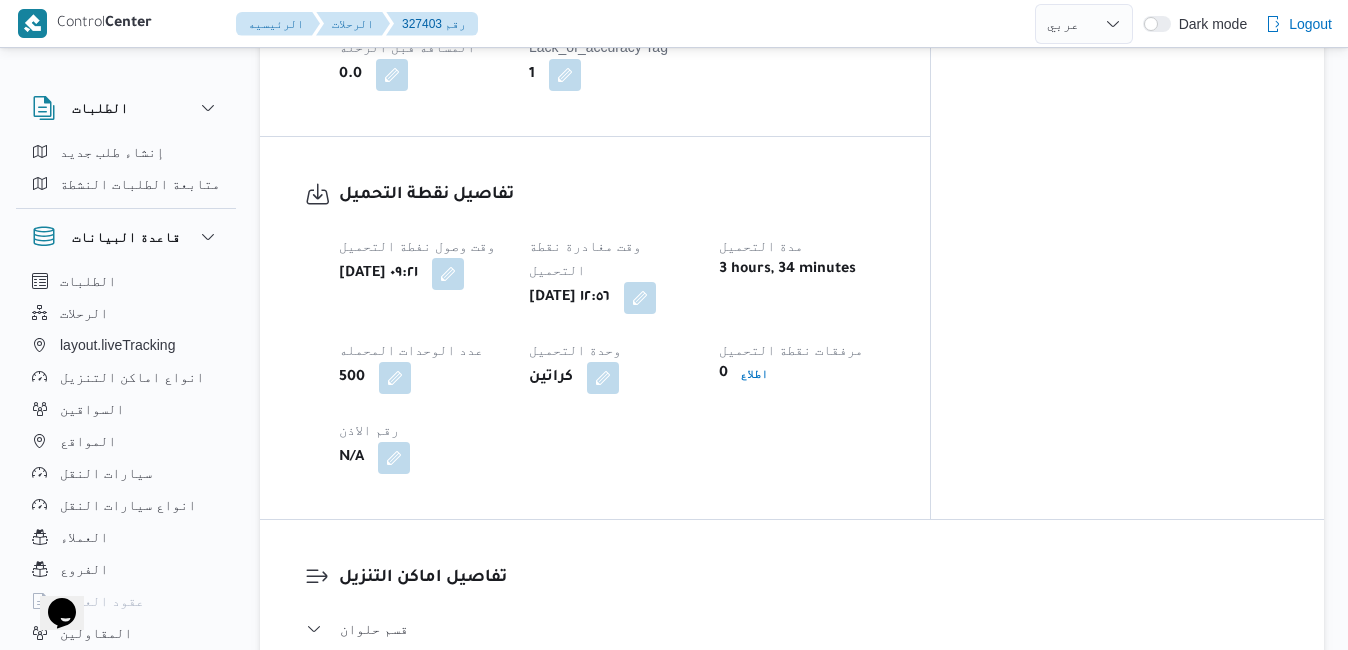 scroll, scrollTop: 1360, scrollLeft: 0, axis: vertical 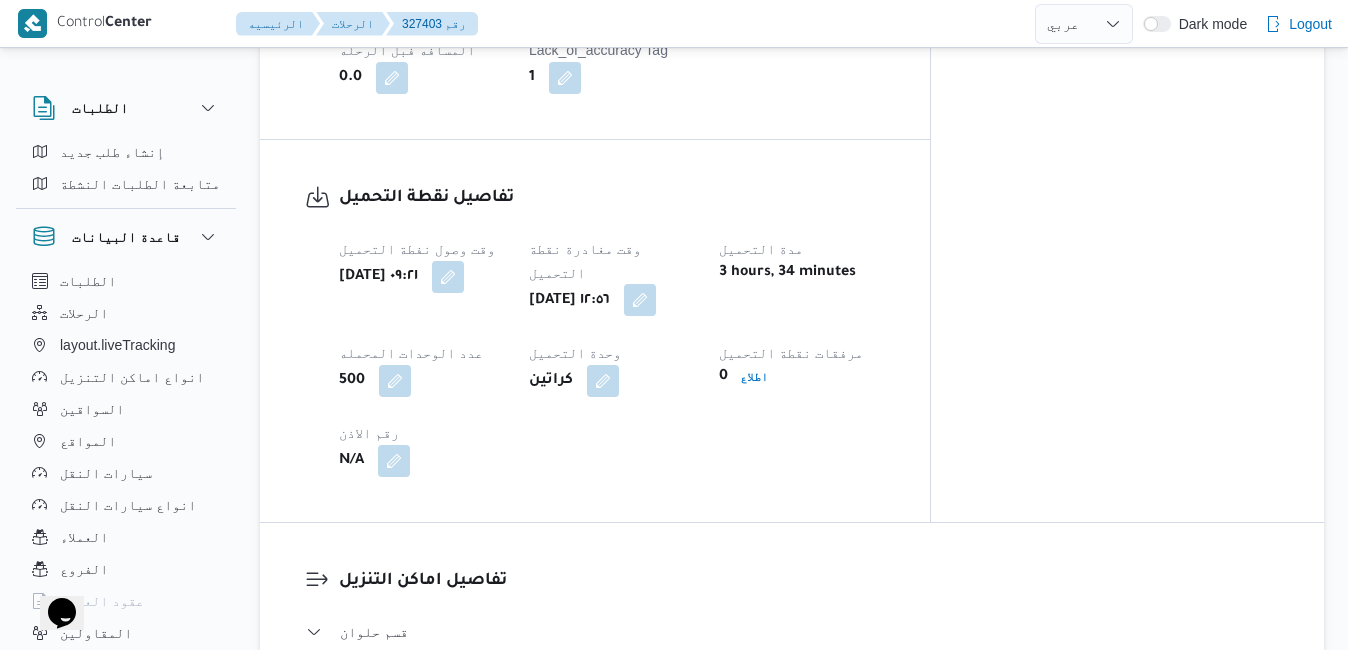 click at bounding box center (640, 300) 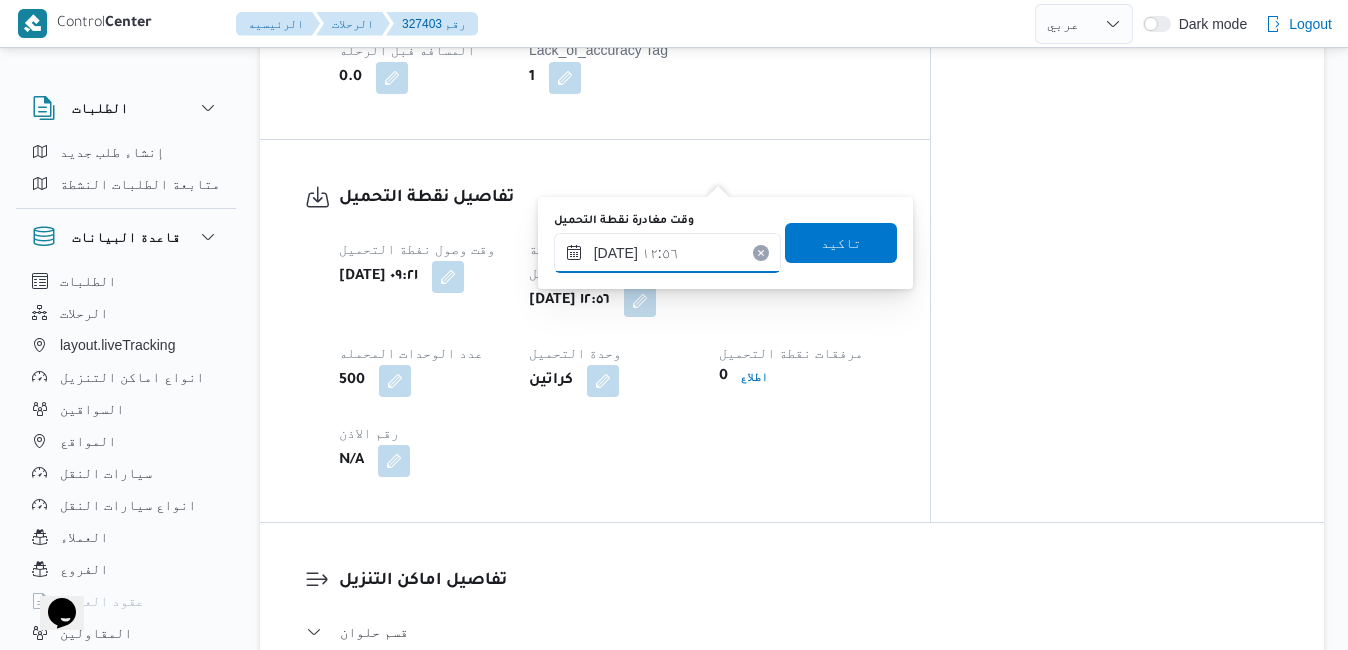 click on "٢٧/٠٧/٢٠٢٥ ١٢:٥٦" at bounding box center (667, 253) 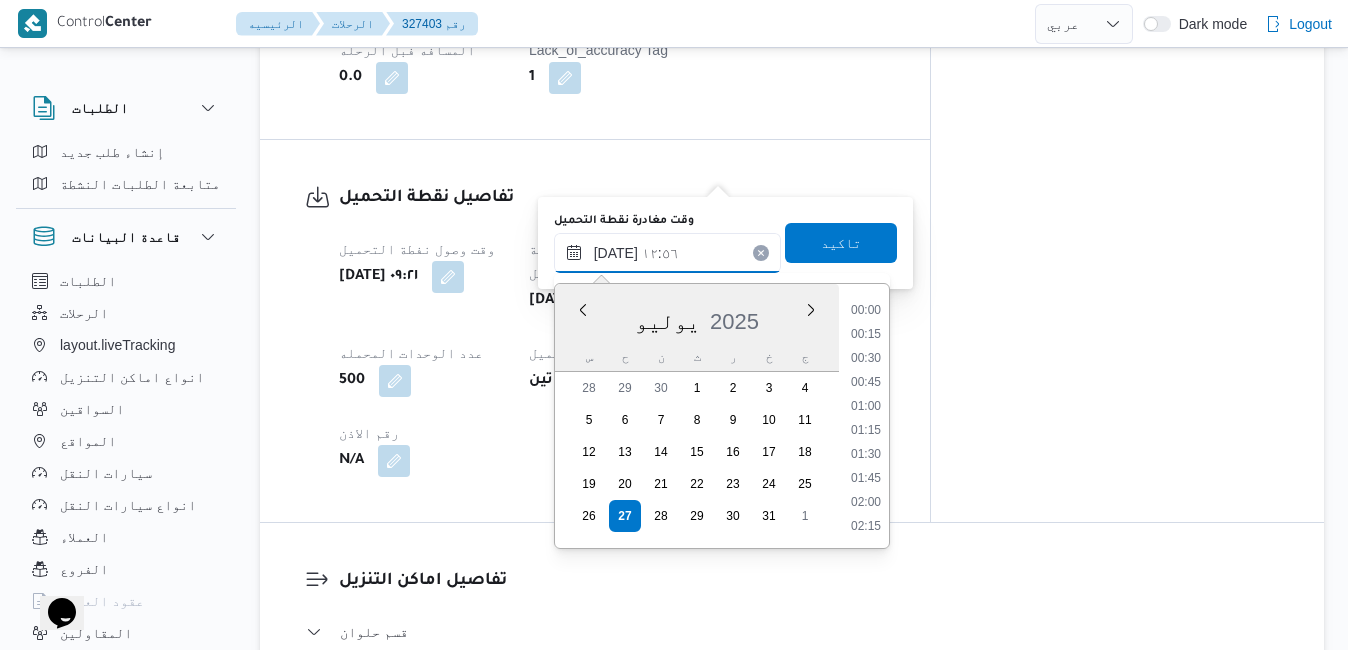 scroll, scrollTop: 1102, scrollLeft: 0, axis: vertical 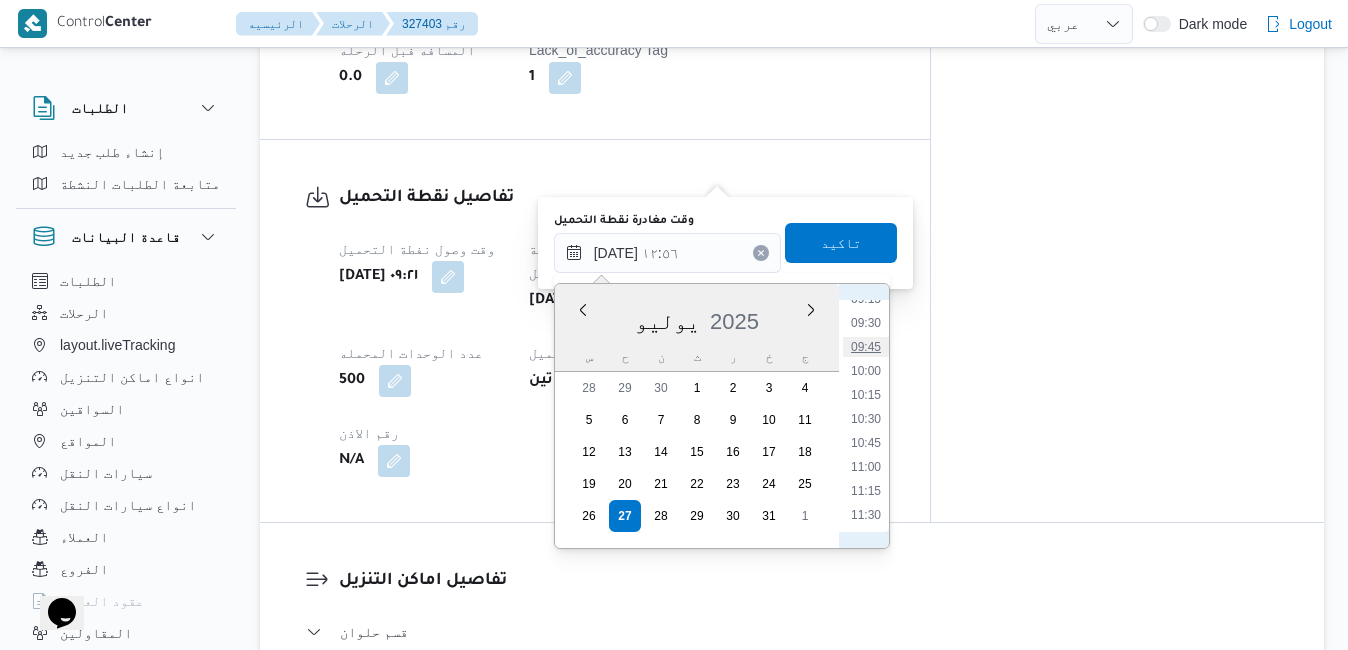 click on "09:45" at bounding box center (866, 347) 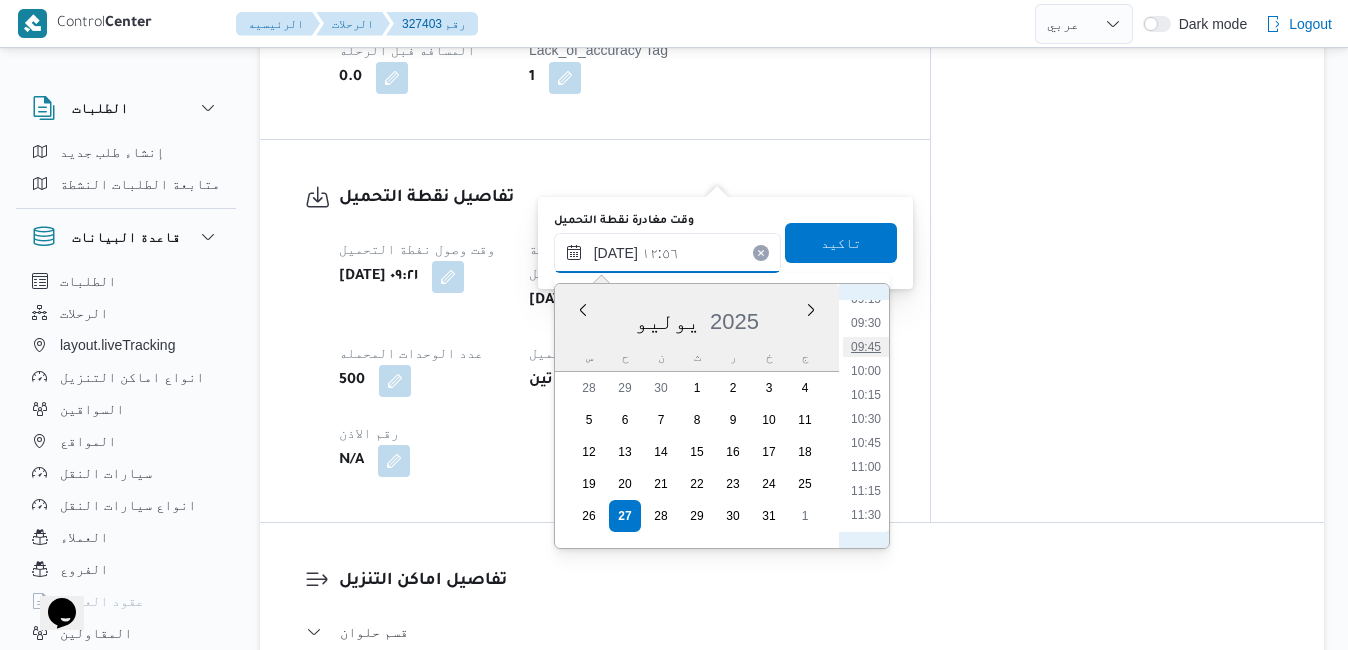 type on "٢٧/٠٧/٢٠٢٥ ٠٩:٤٥" 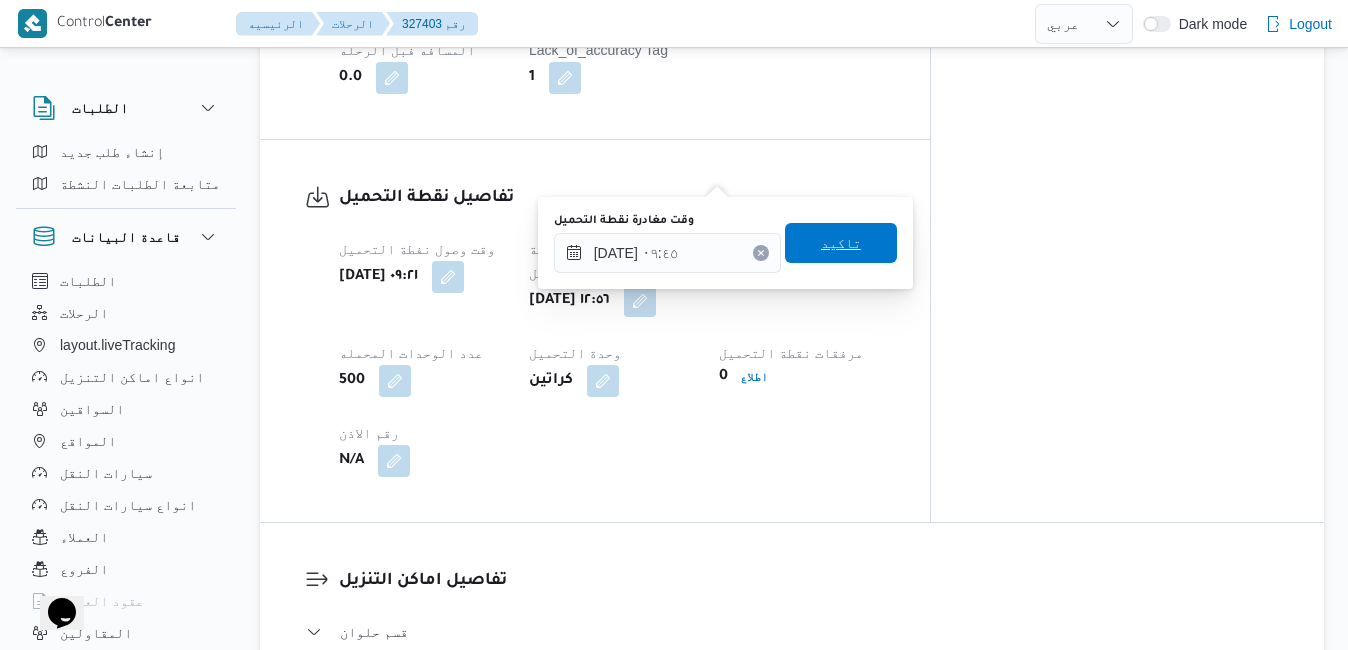 click on "تاكيد" at bounding box center (841, 243) 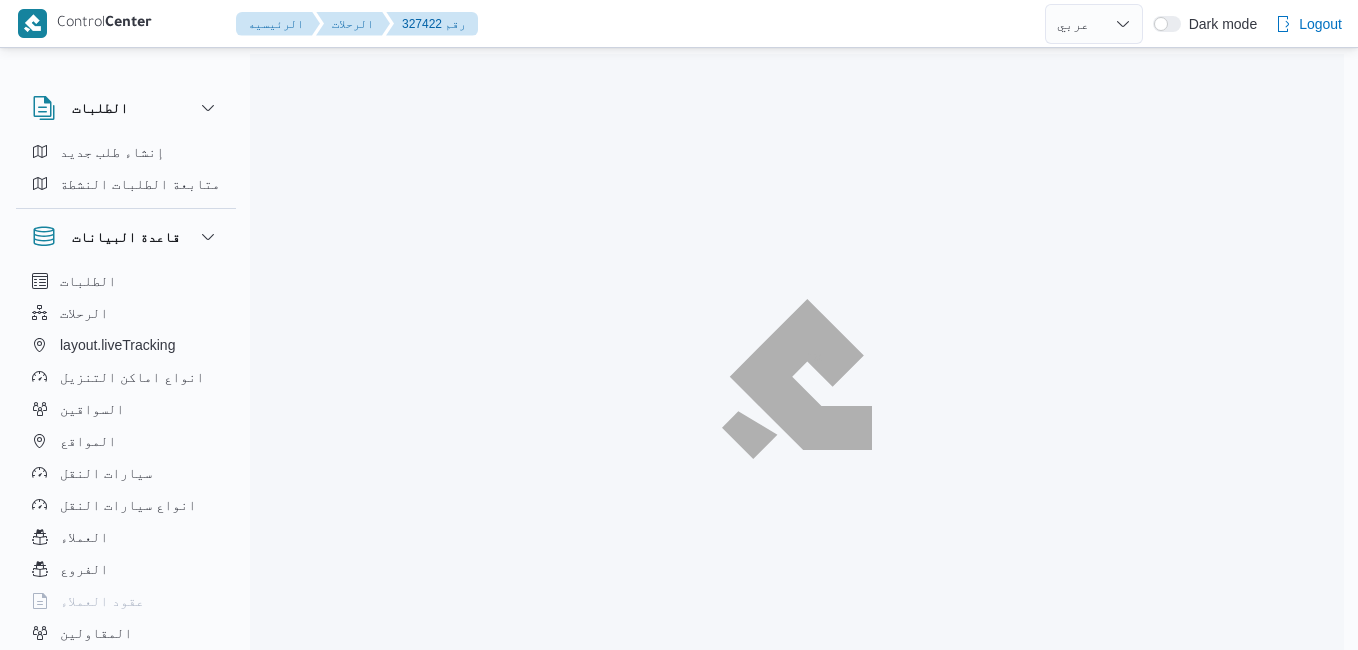 select on "ar" 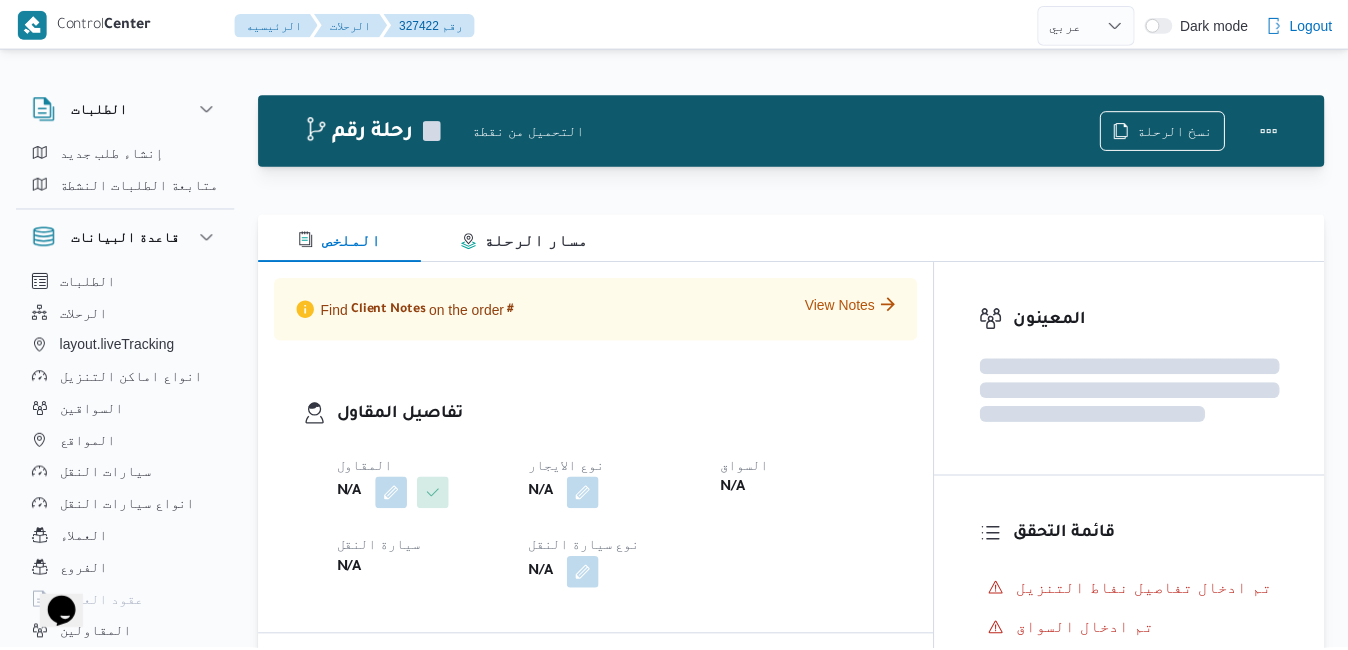 scroll, scrollTop: 0, scrollLeft: 0, axis: both 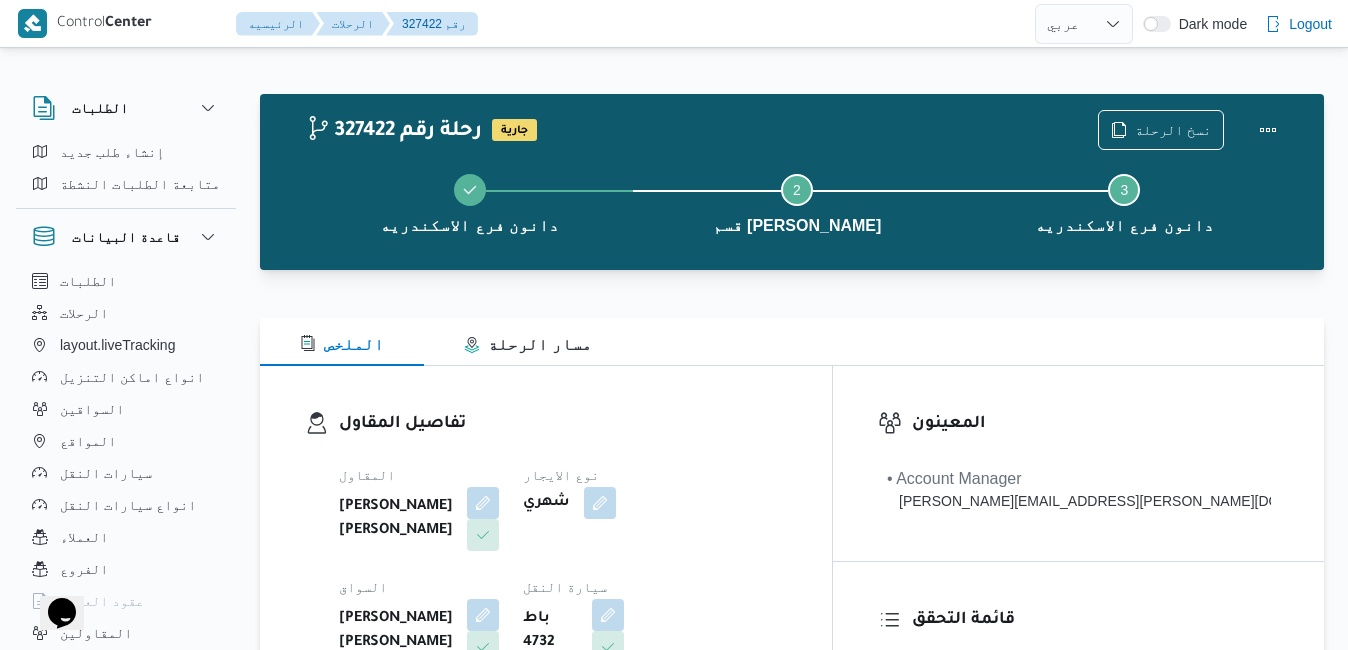 click on "الملخص مسار الرحلة" at bounding box center [792, 342] 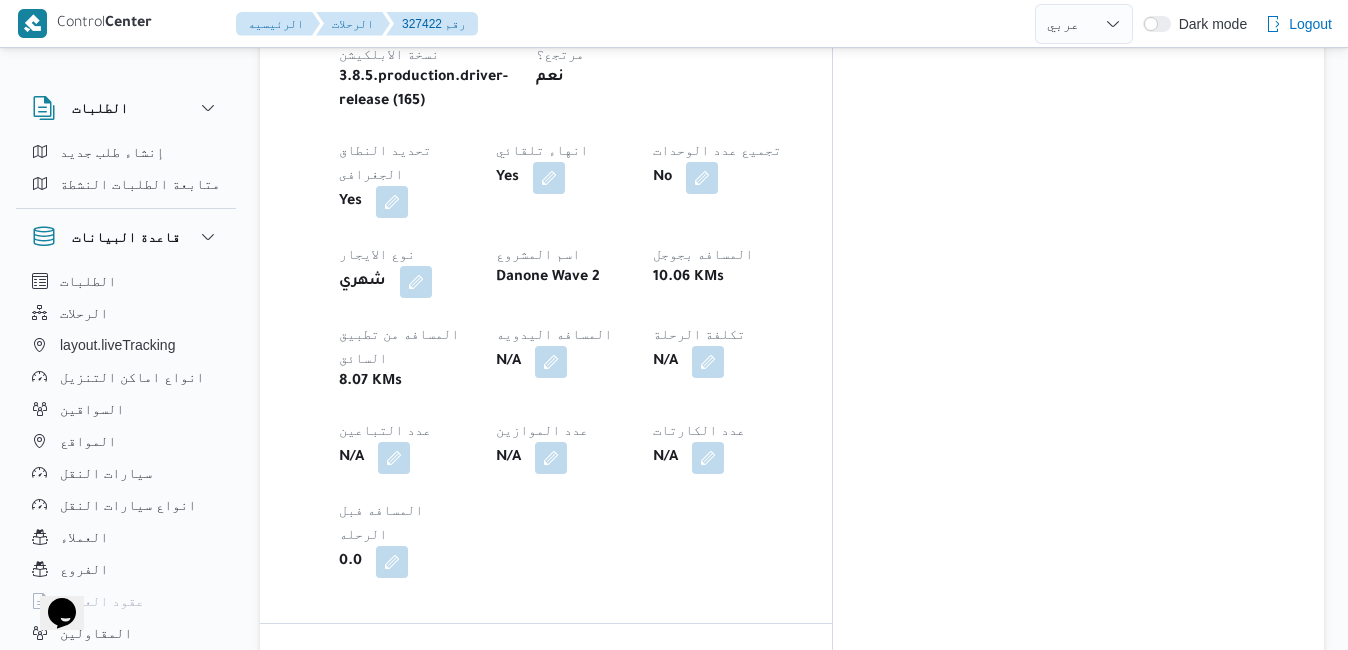 scroll, scrollTop: 1120, scrollLeft: 0, axis: vertical 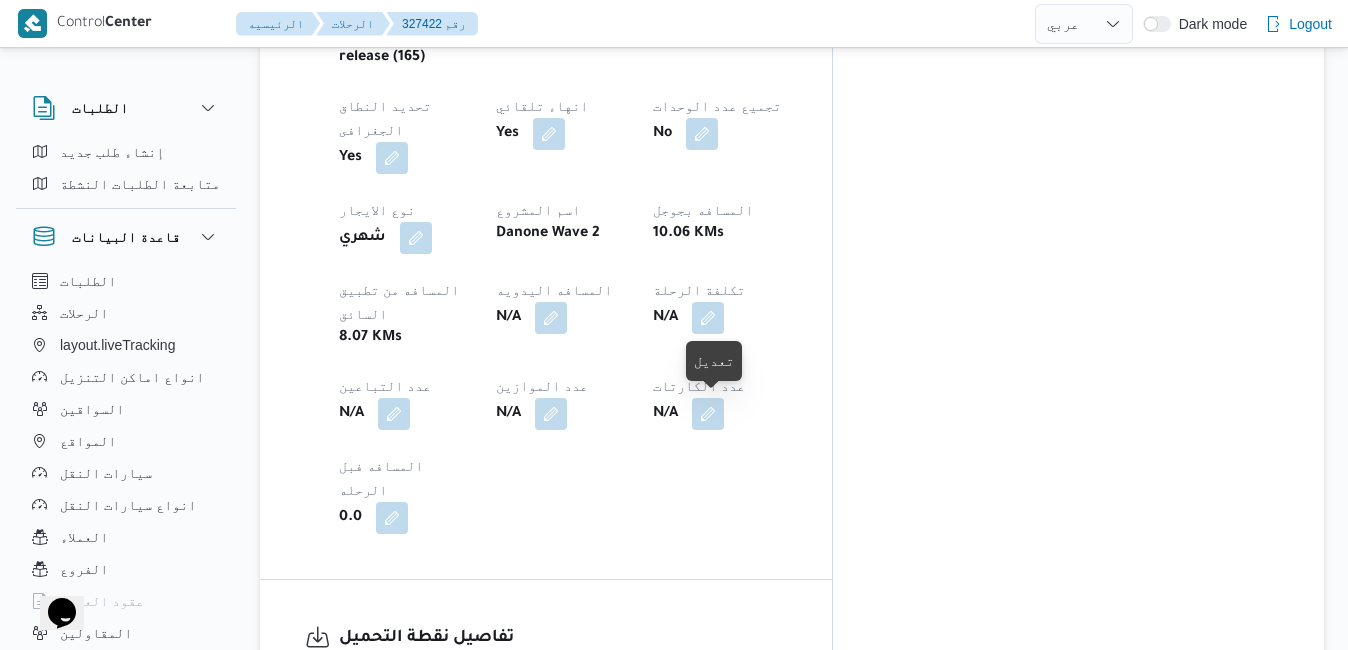 click at bounding box center [604, 740] 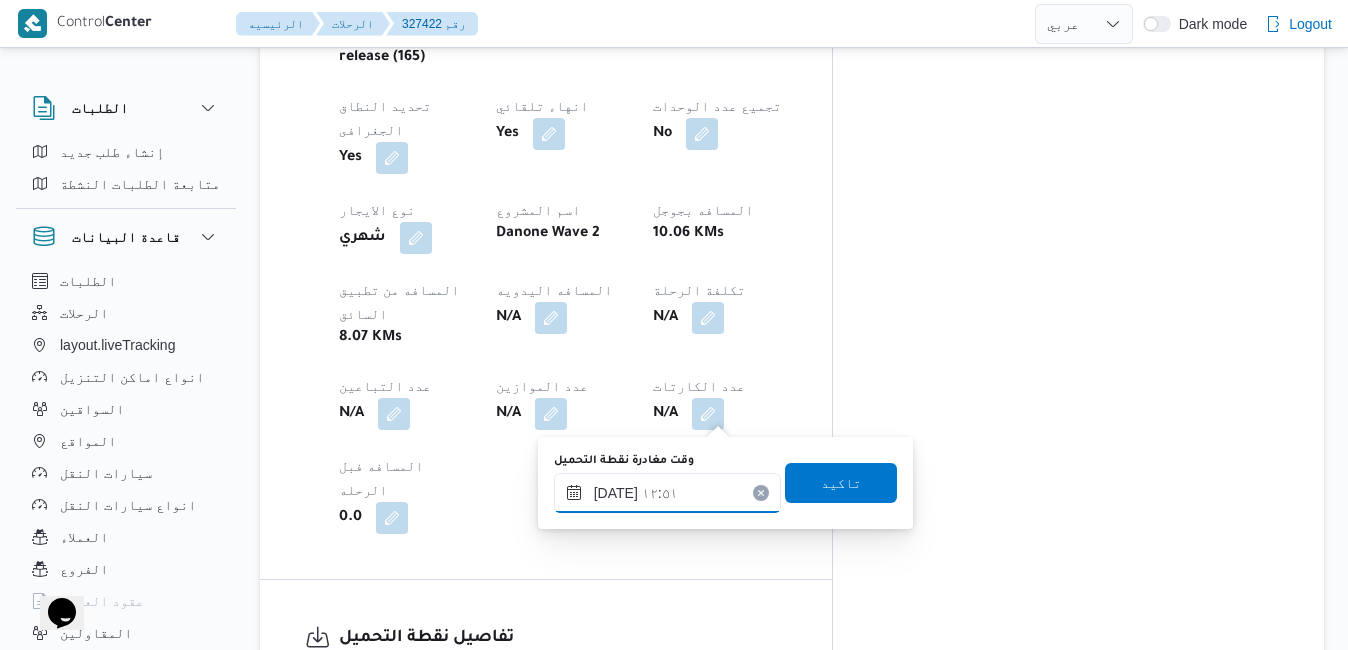 click on "[DATE] ١٢:٥١" at bounding box center [667, 493] 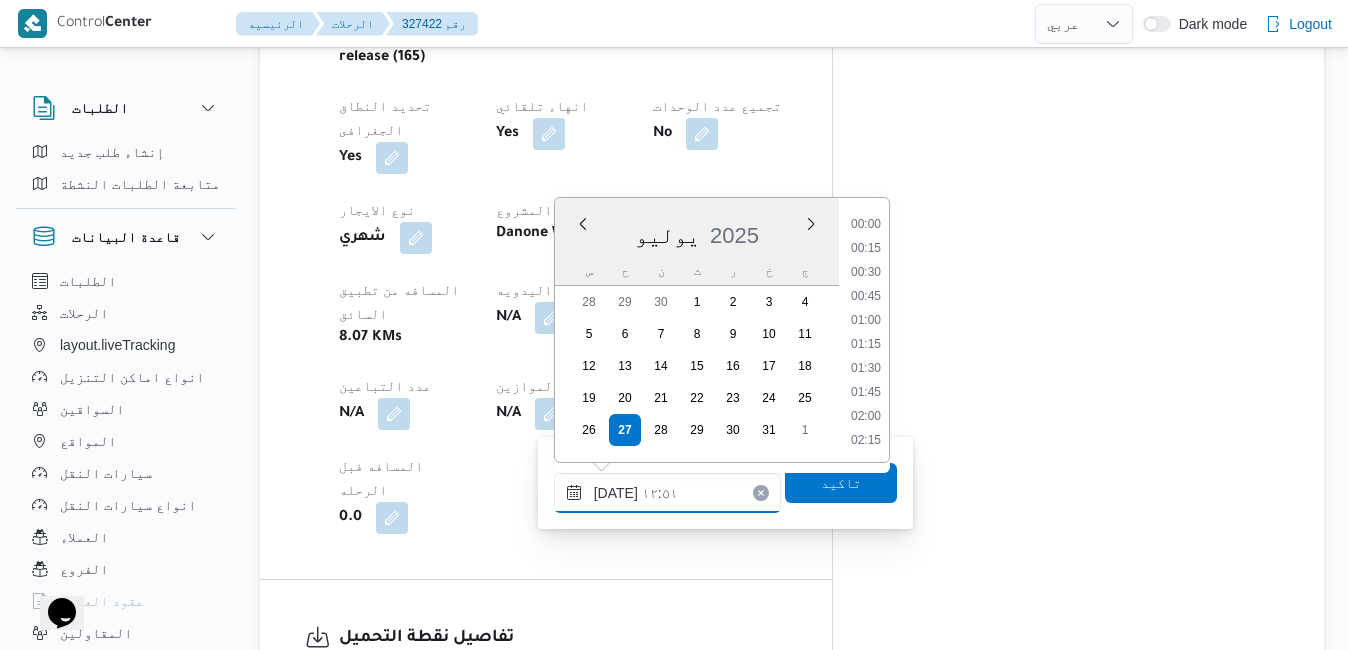 scroll, scrollTop: 1102, scrollLeft: 0, axis: vertical 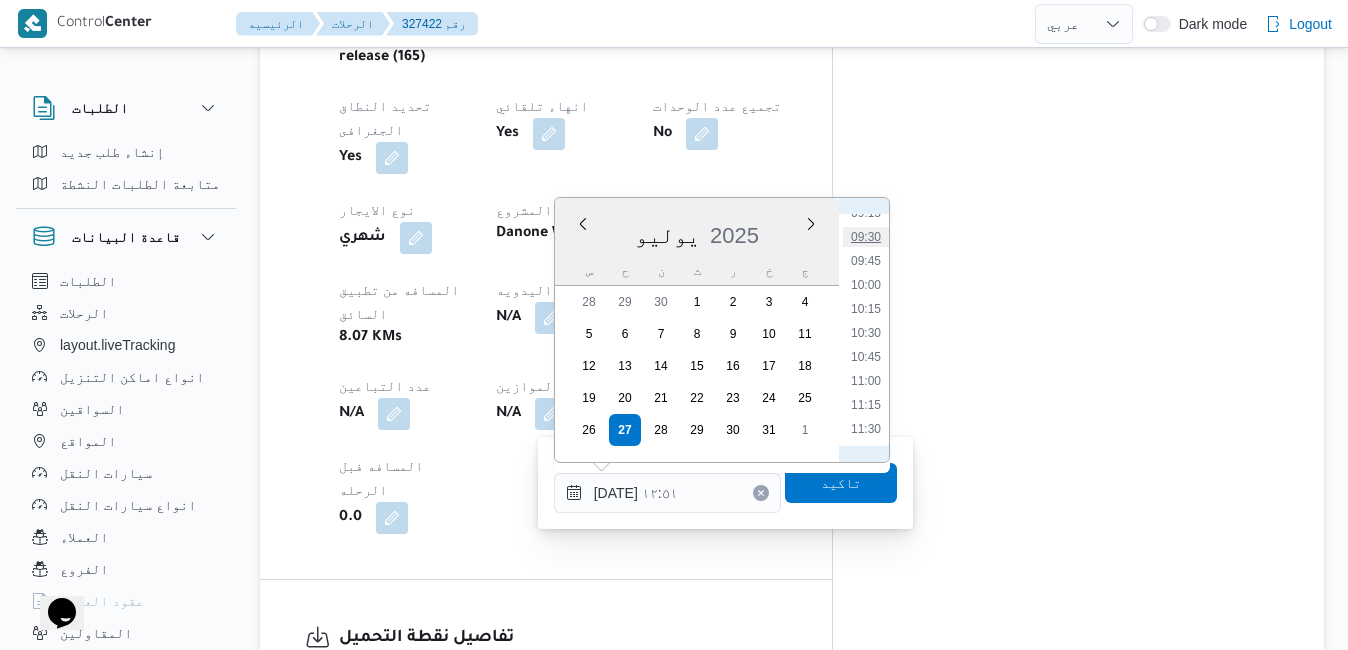 click on "09:30" at bounding box center [866, 237] 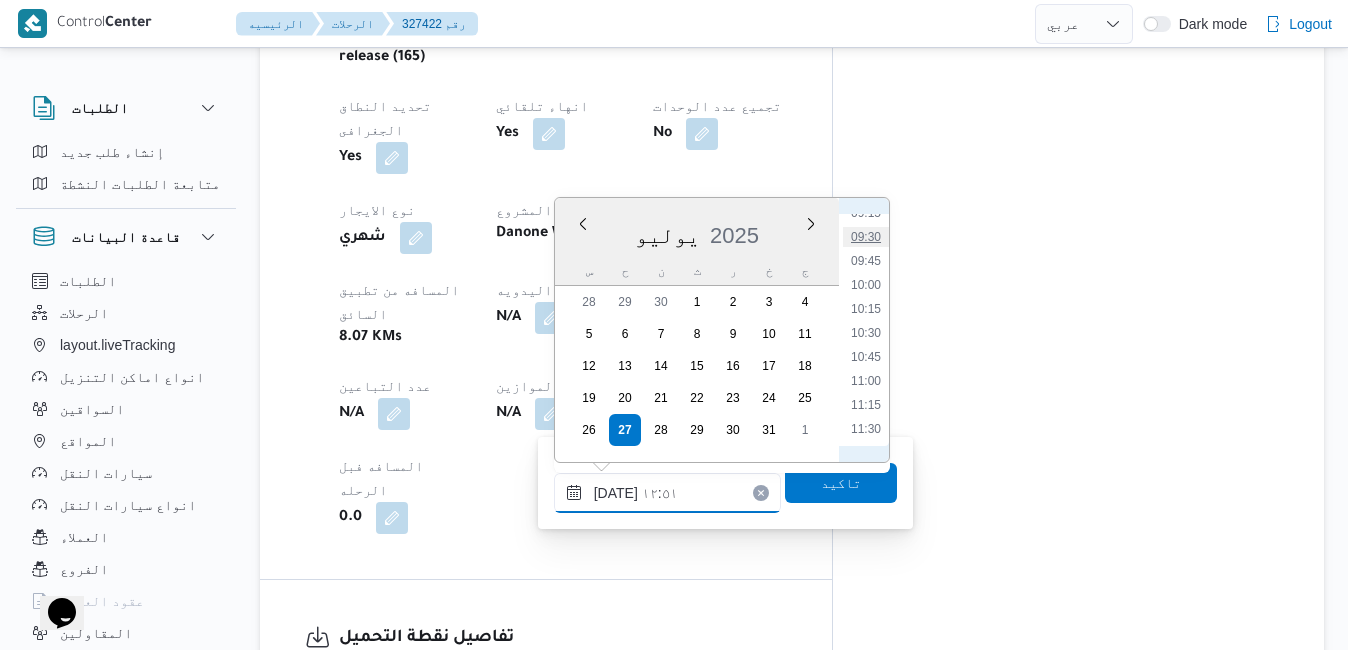 type on "[DATE] ٠٩:٣٠" 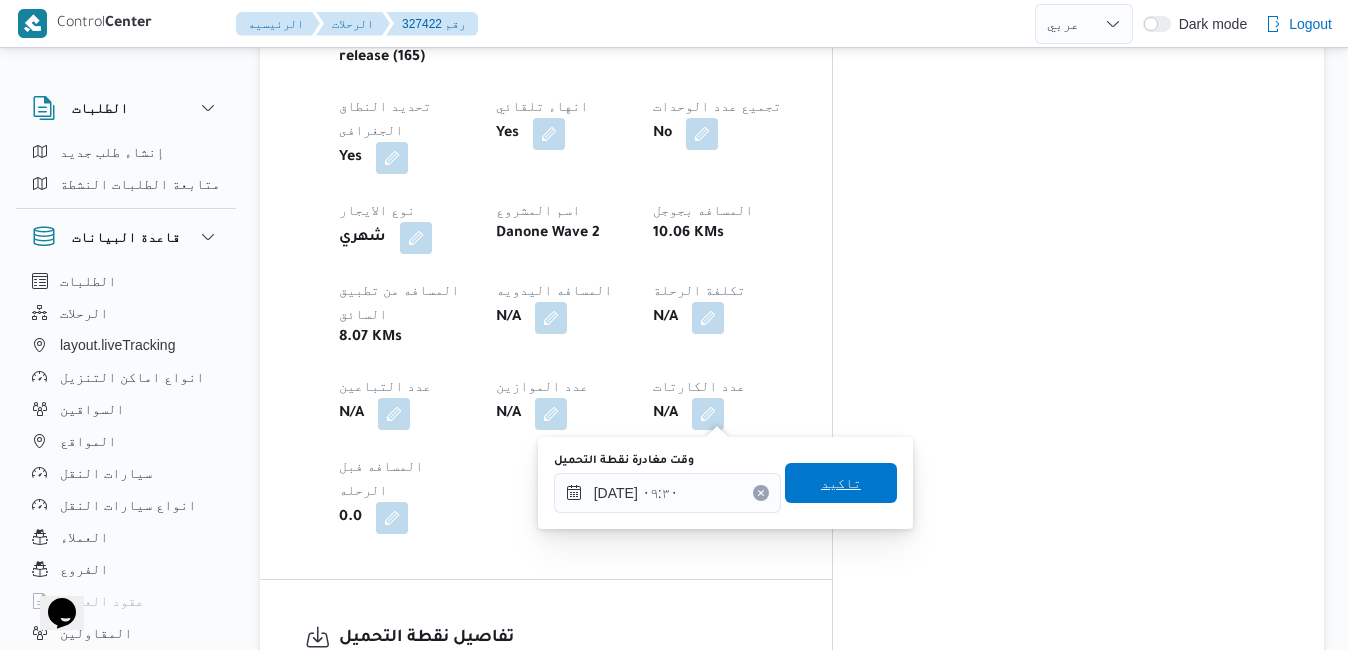 click on "تاكيد" at bounding box center [841, 483] 